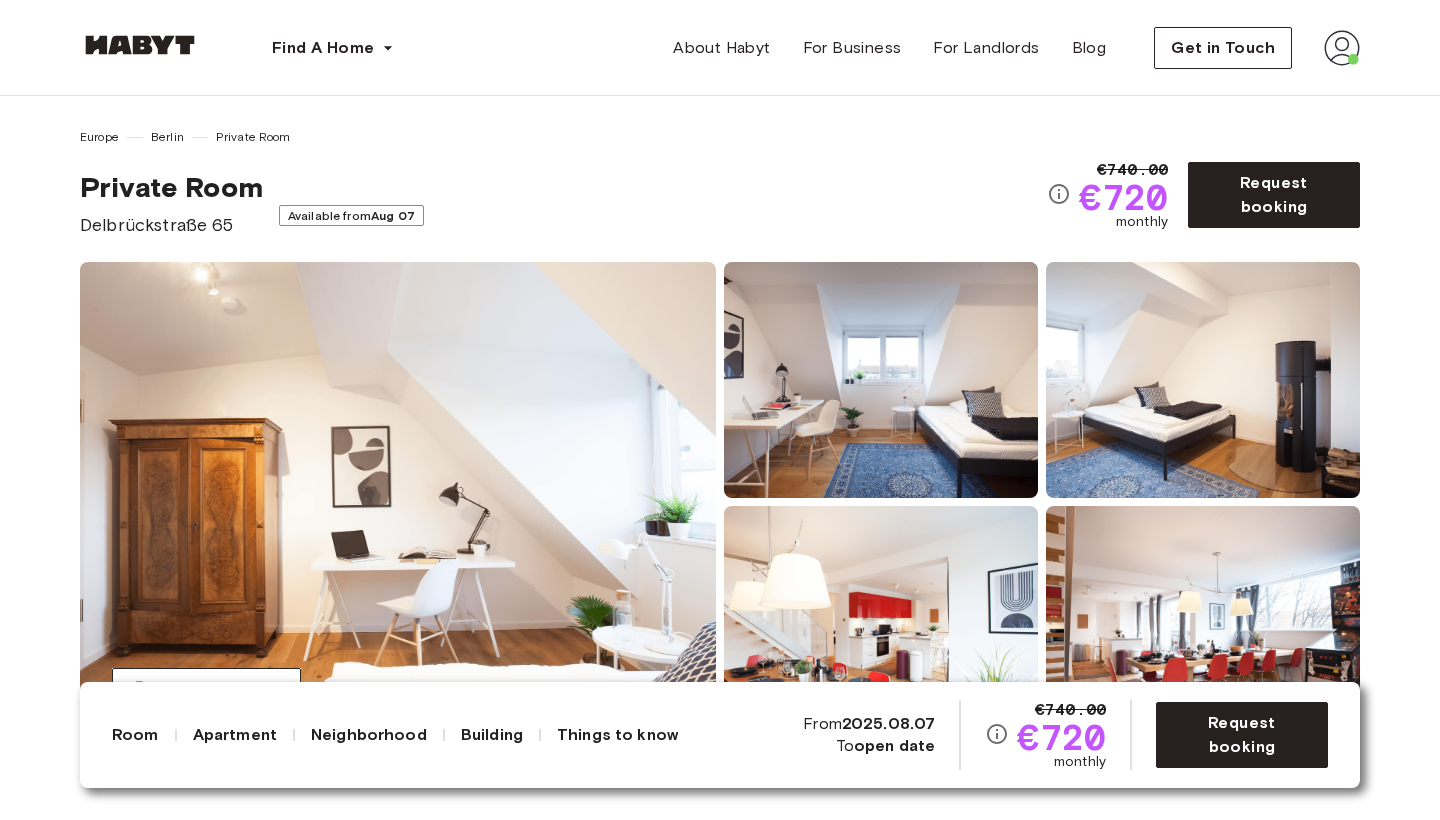 scroll, scrollTop: 0, scrollLeft: 0, axis: both 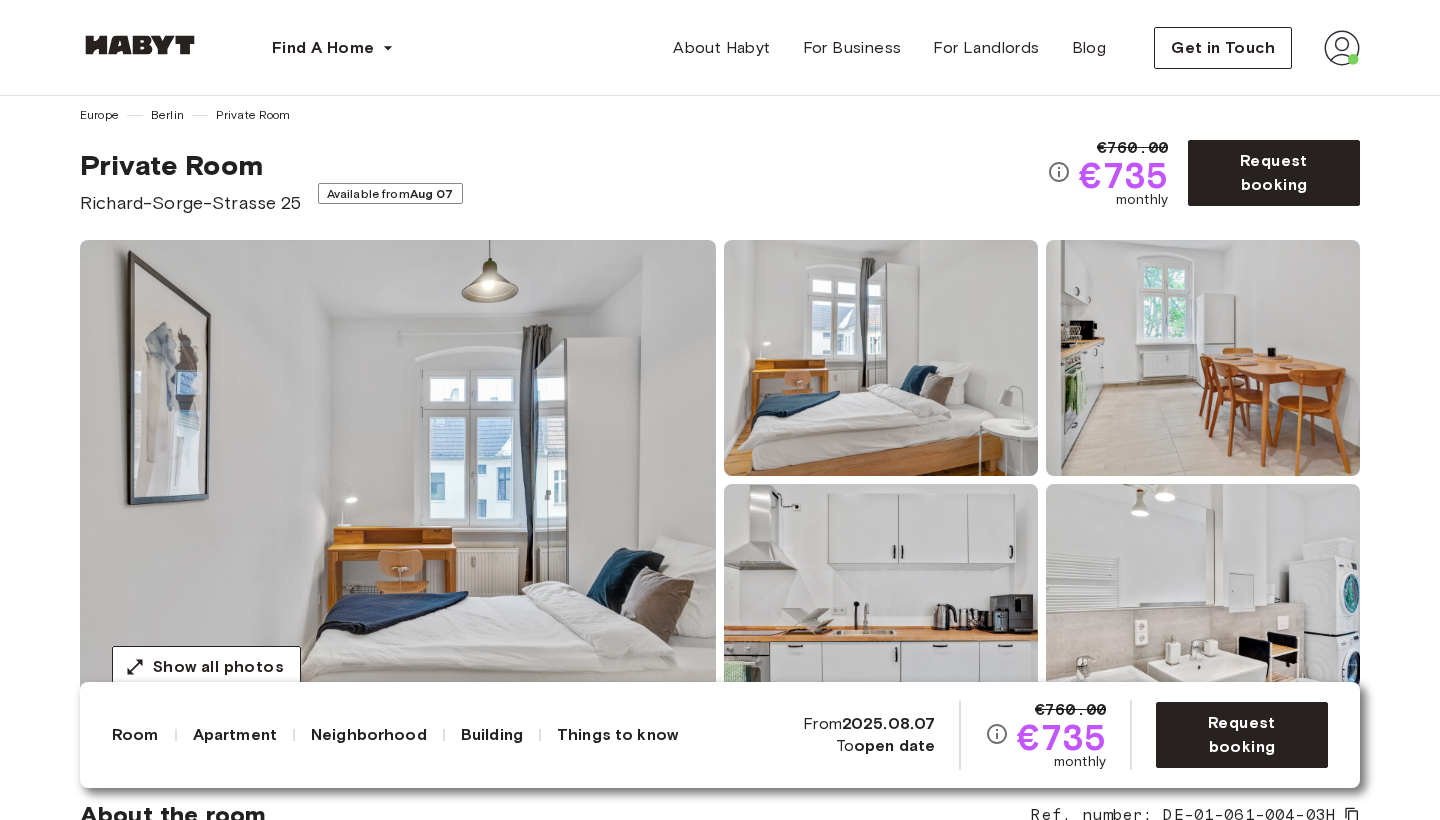 click at bounding box center [398, 480] 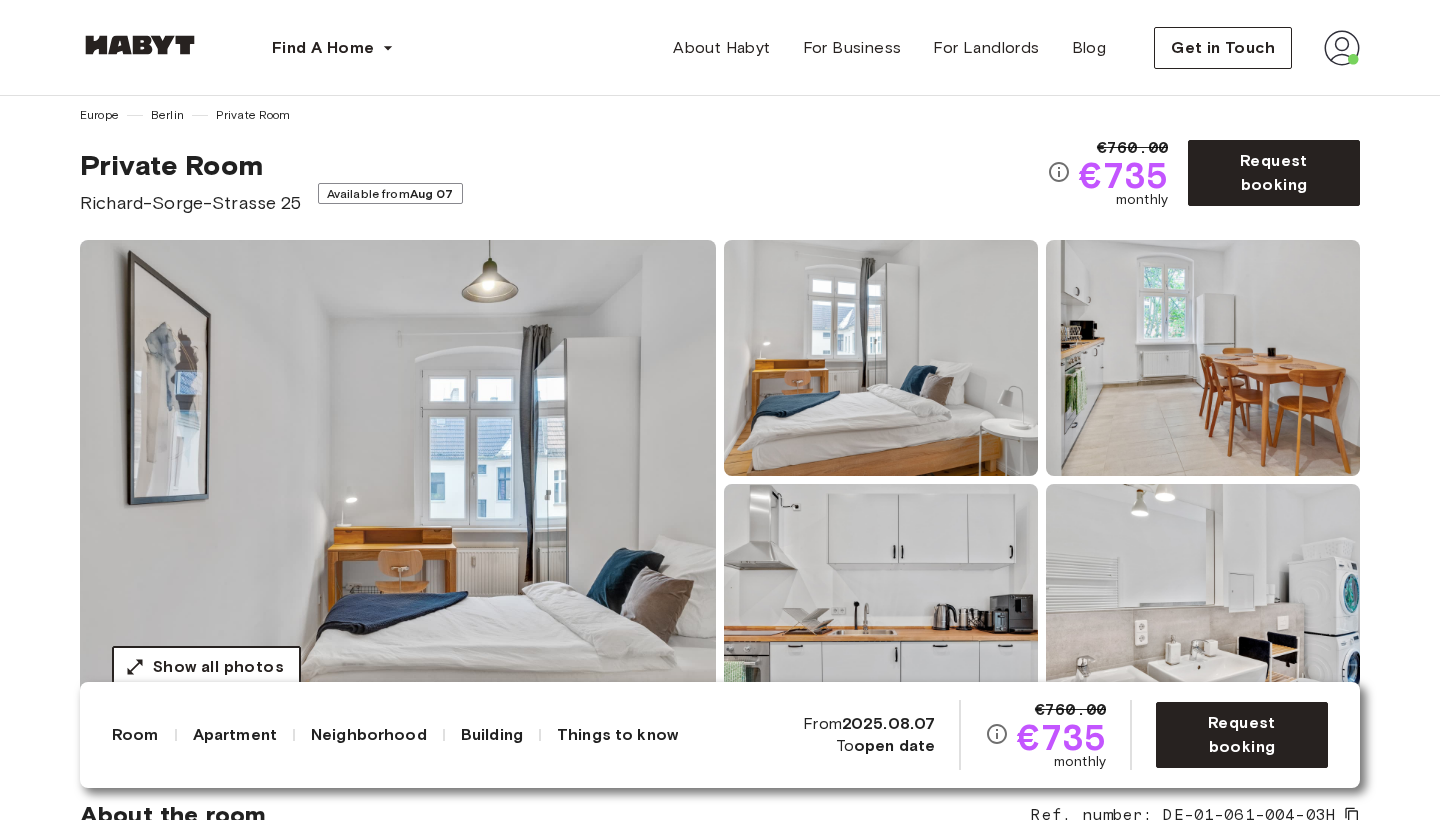 click on "Show all photos" at bounding box center (206, 667) 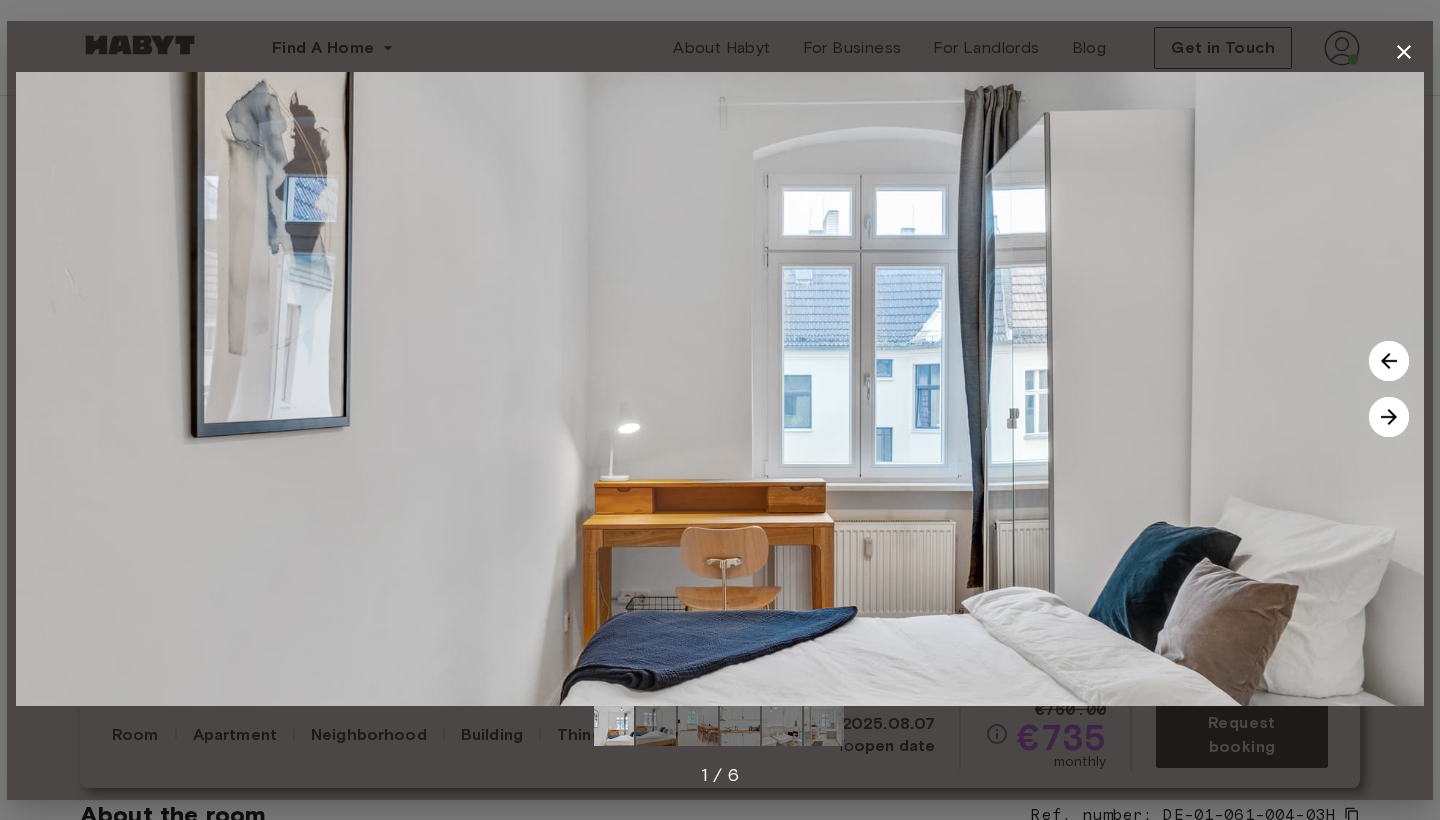 click at bounding box center [1389, 417] 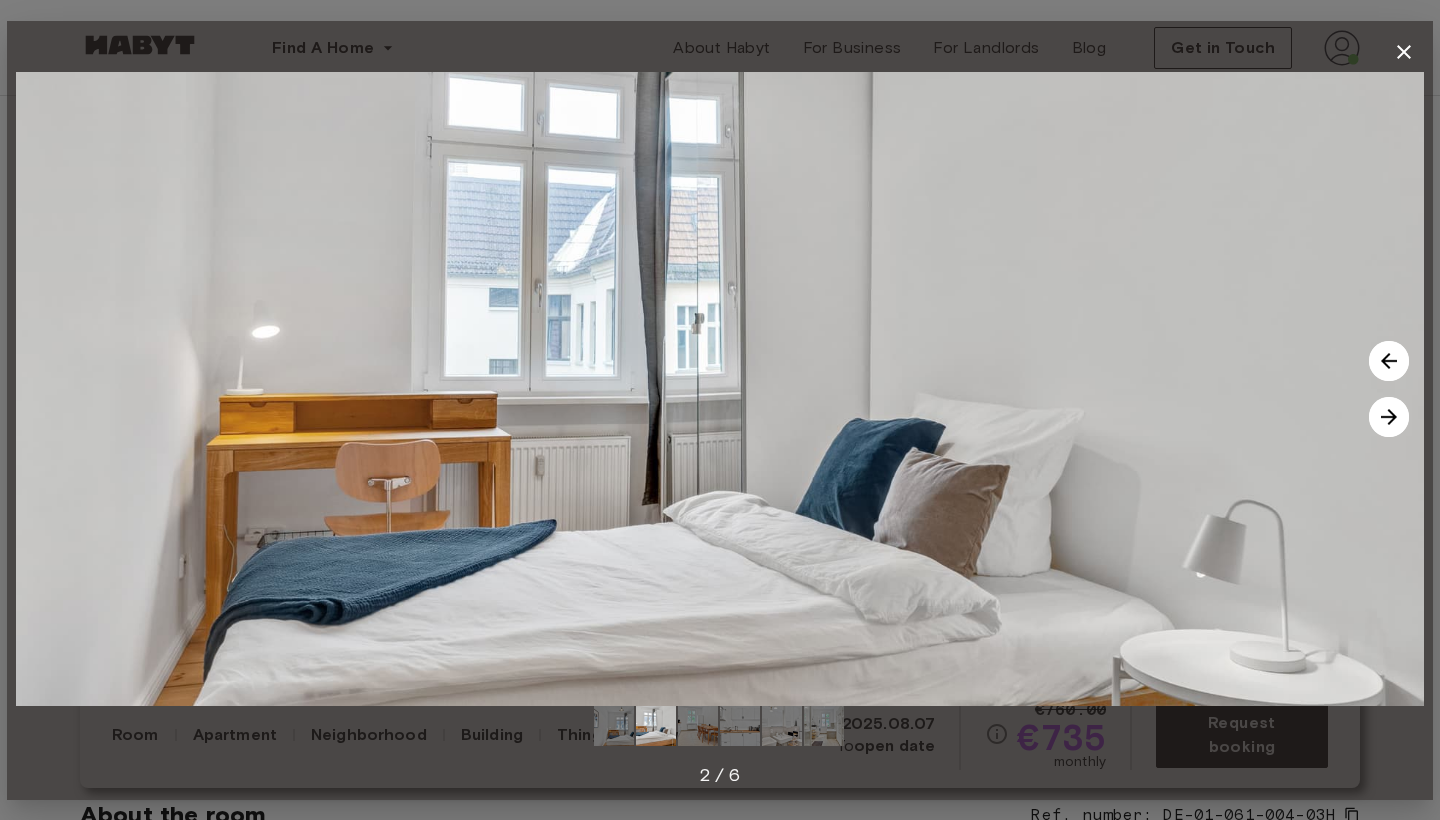 click at bounding box center [1389, 417] 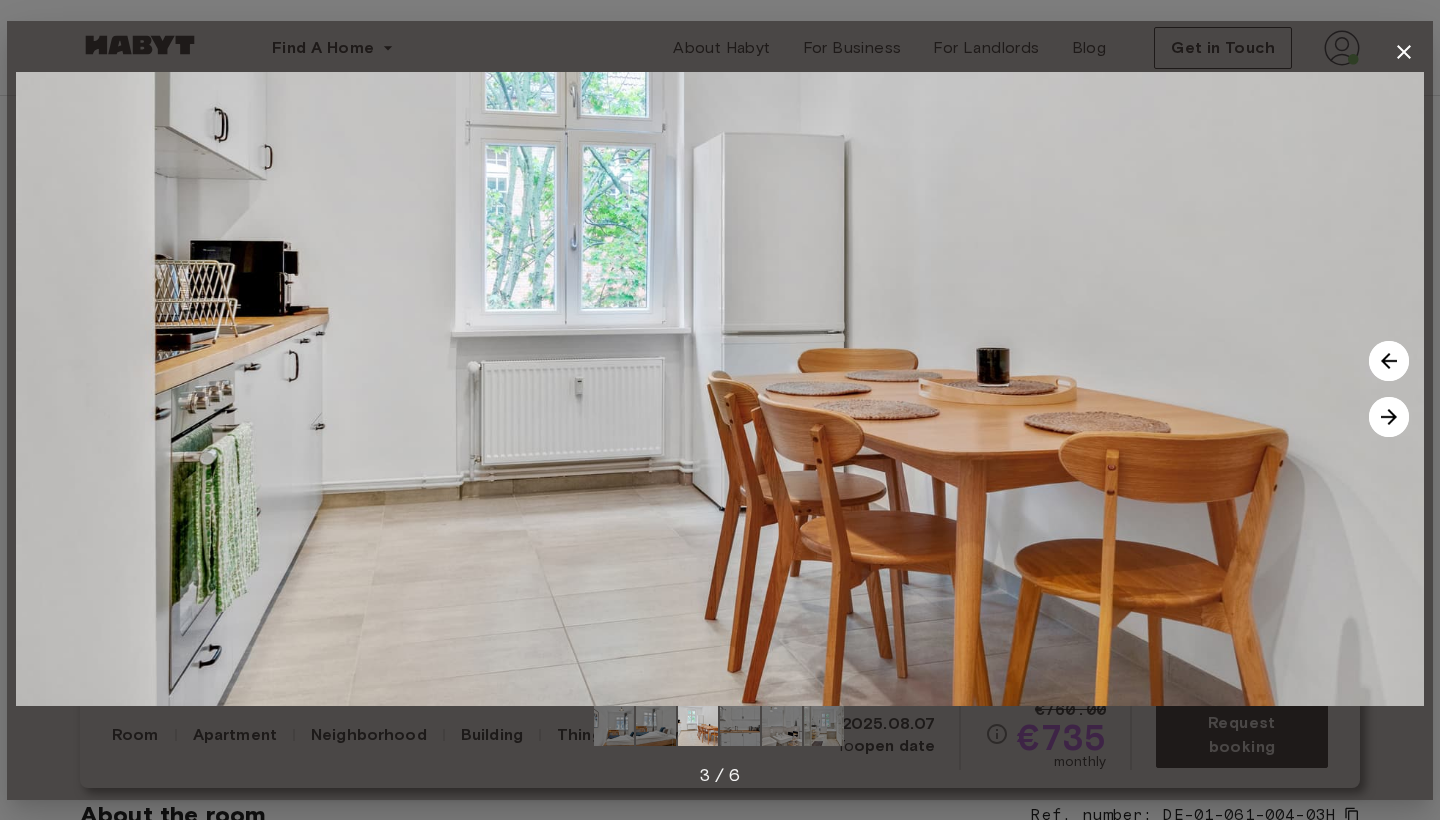 click at bounding box center (1389, 417) 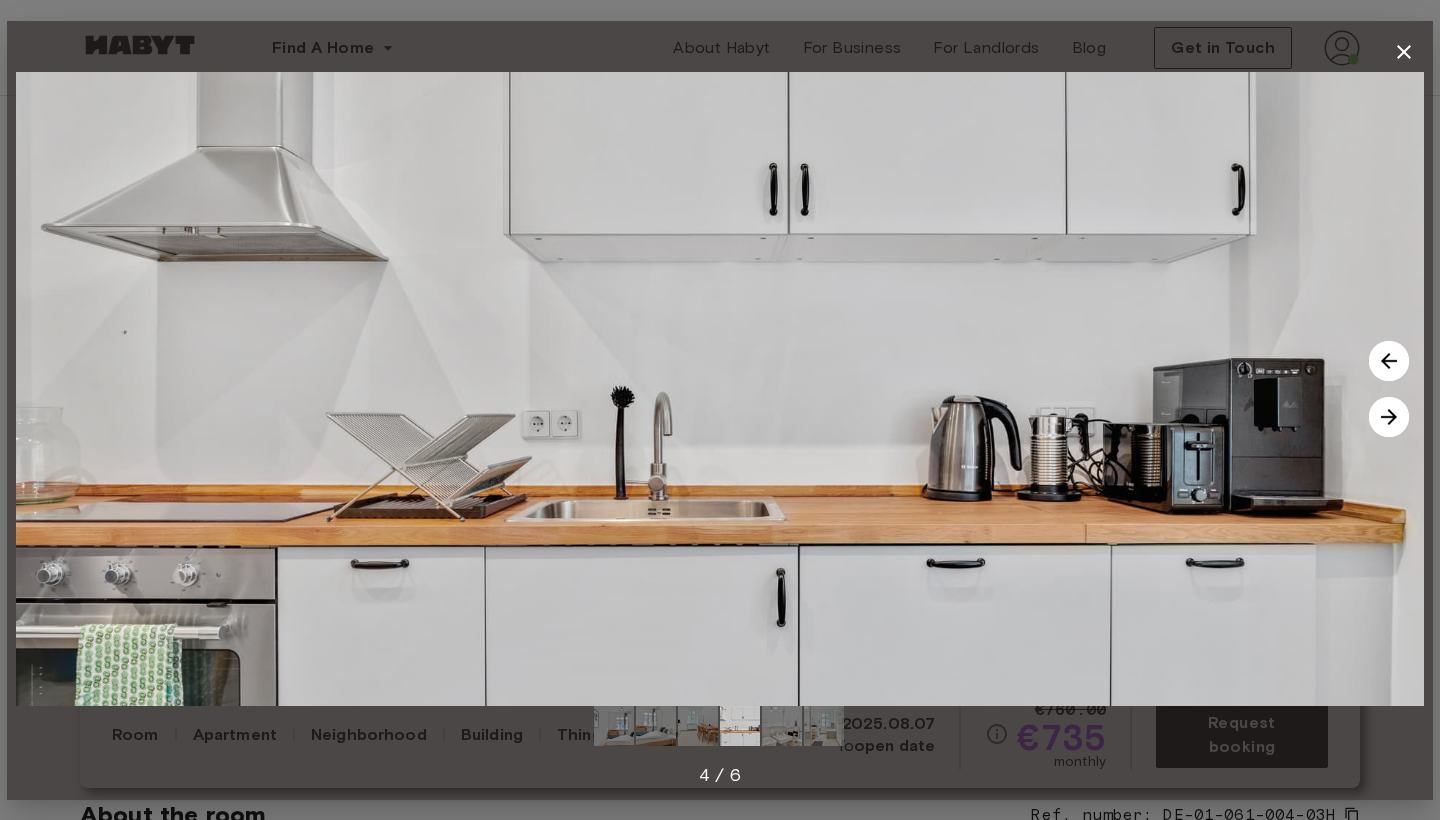 click at bounding box center [1389, 417] 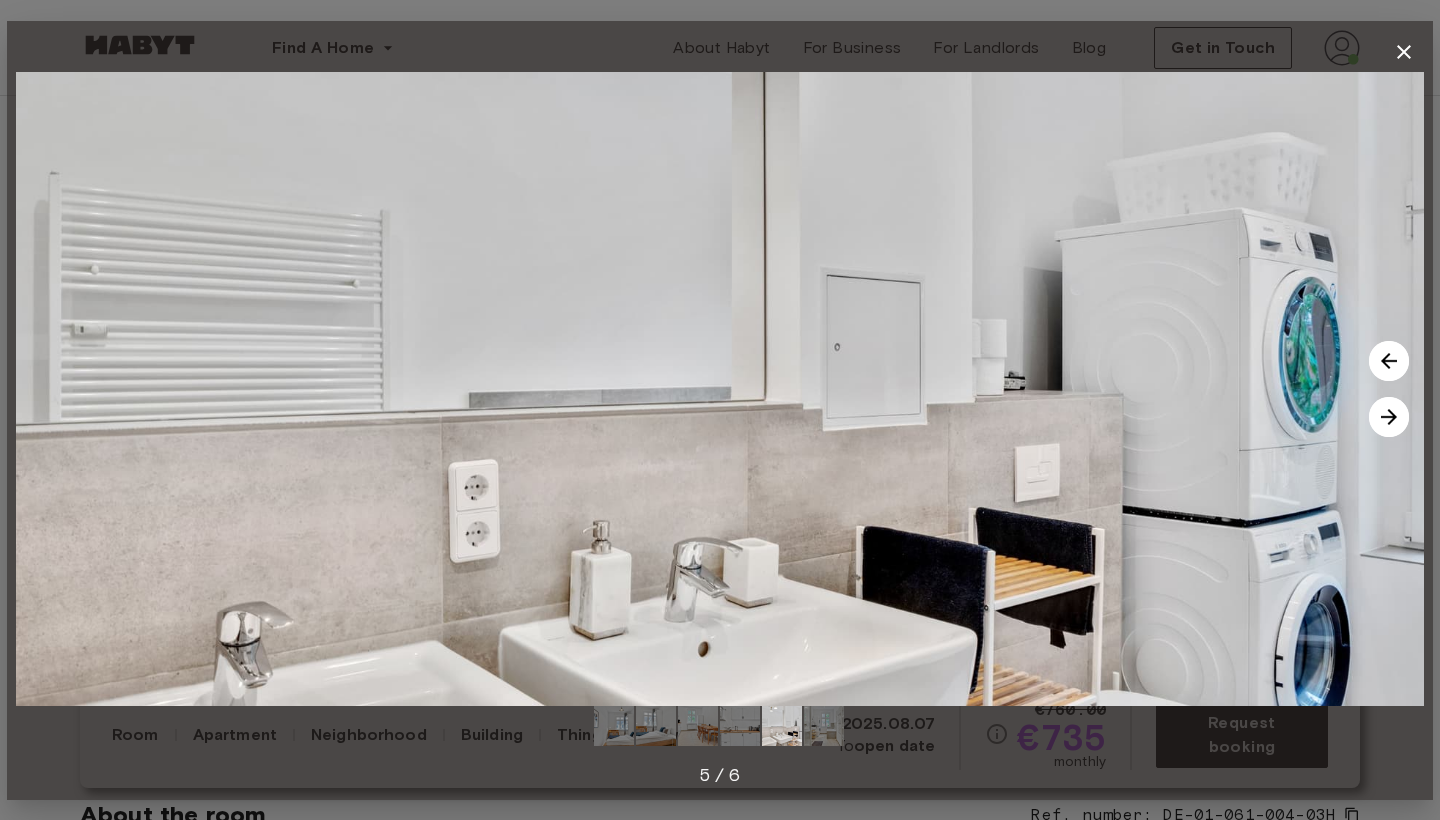click at bounding box center (1389, 417) 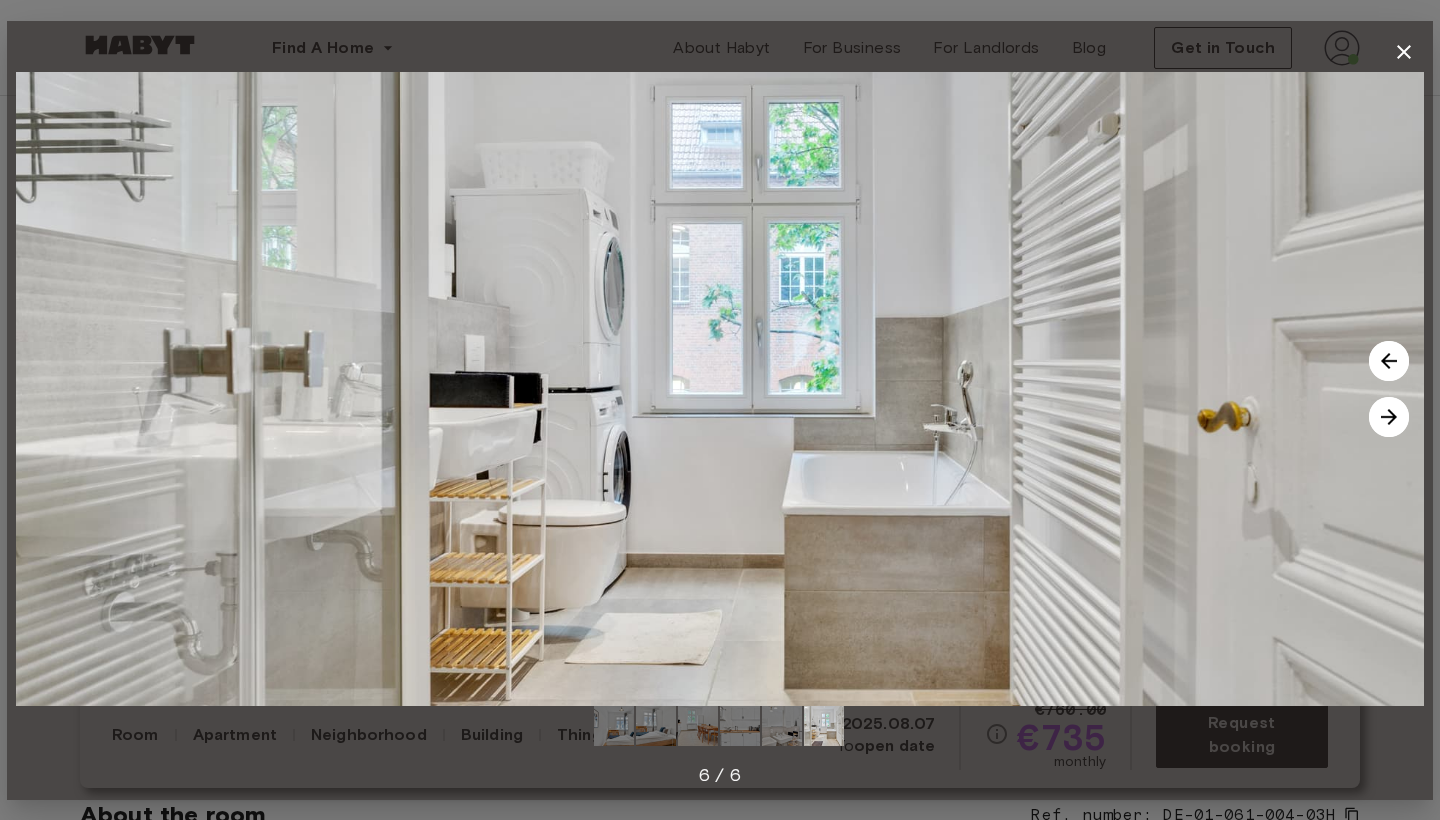 click at bounding box center [1389, 417] 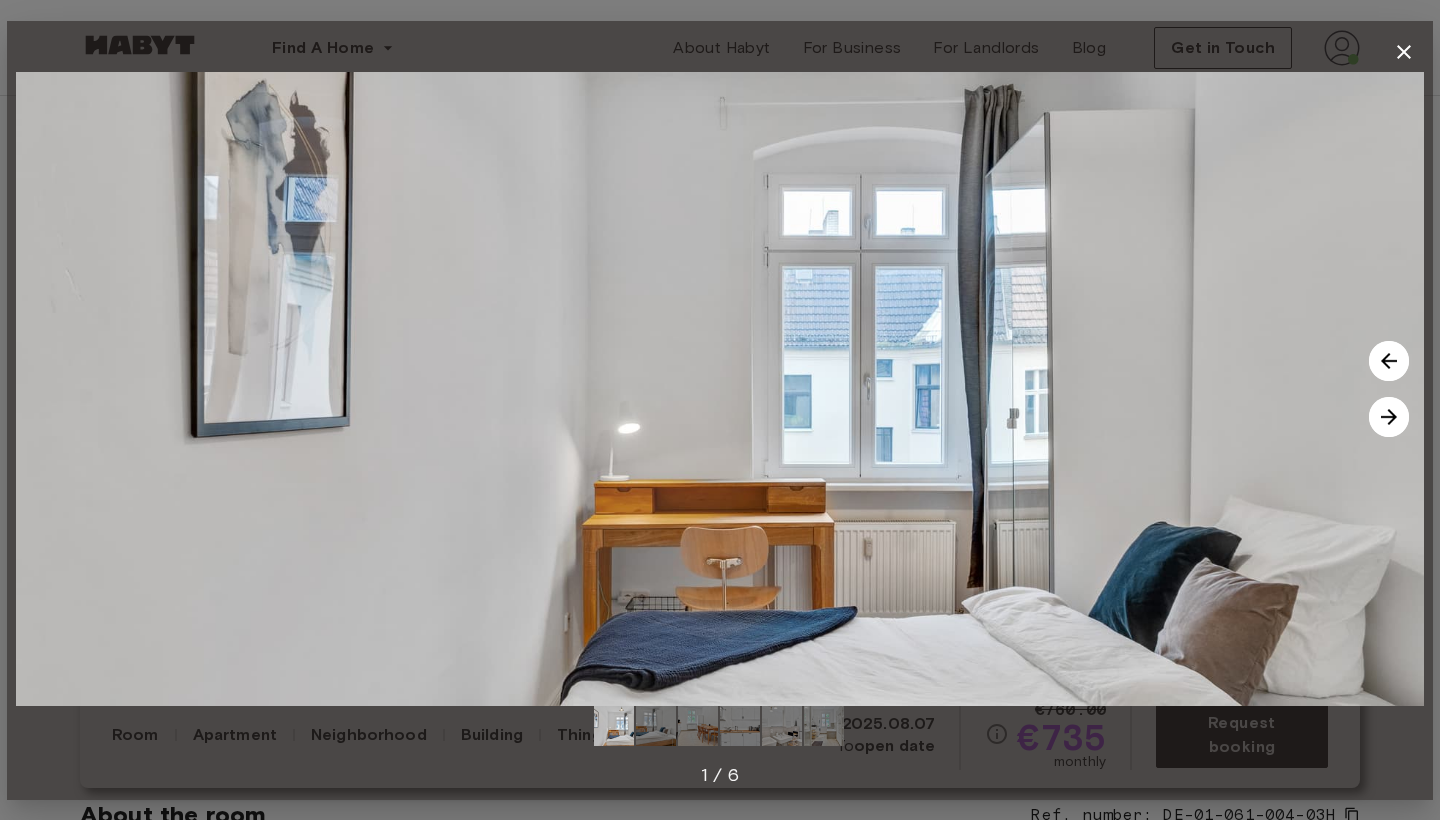 click at bounding box center [1389, 417] 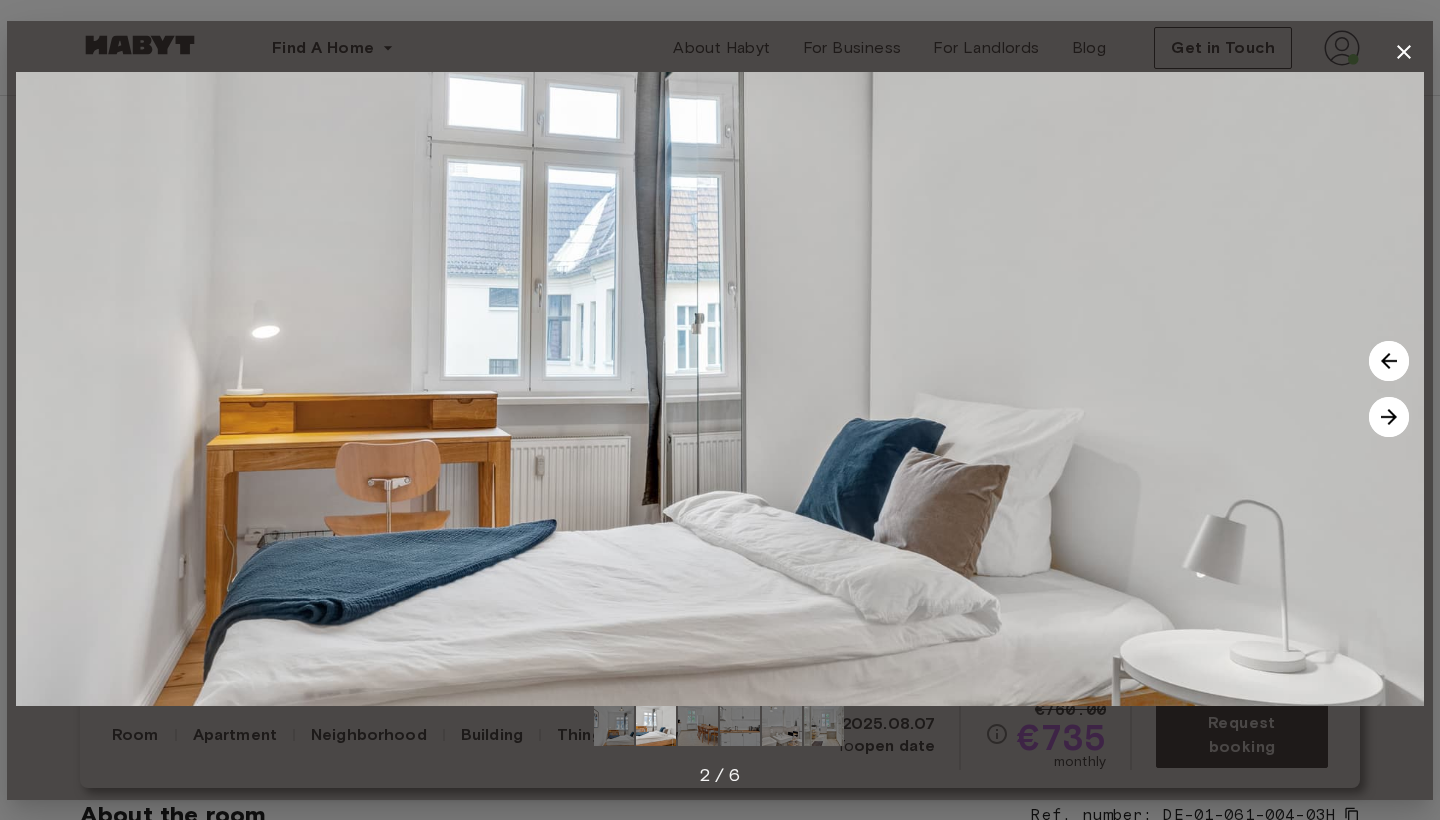 click at bounding box center (1389, 417) 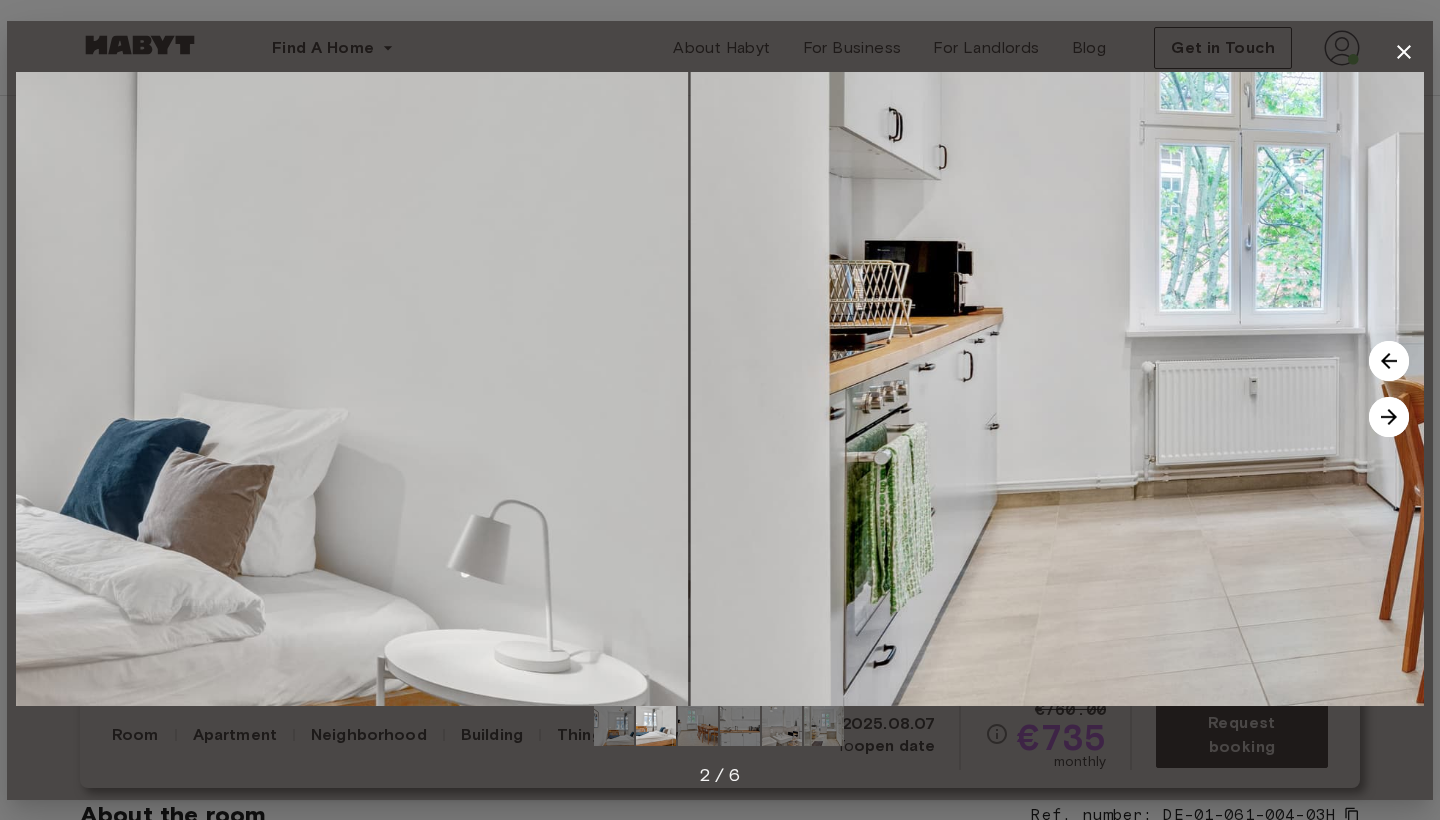 click at bounding box center (1389, 417) 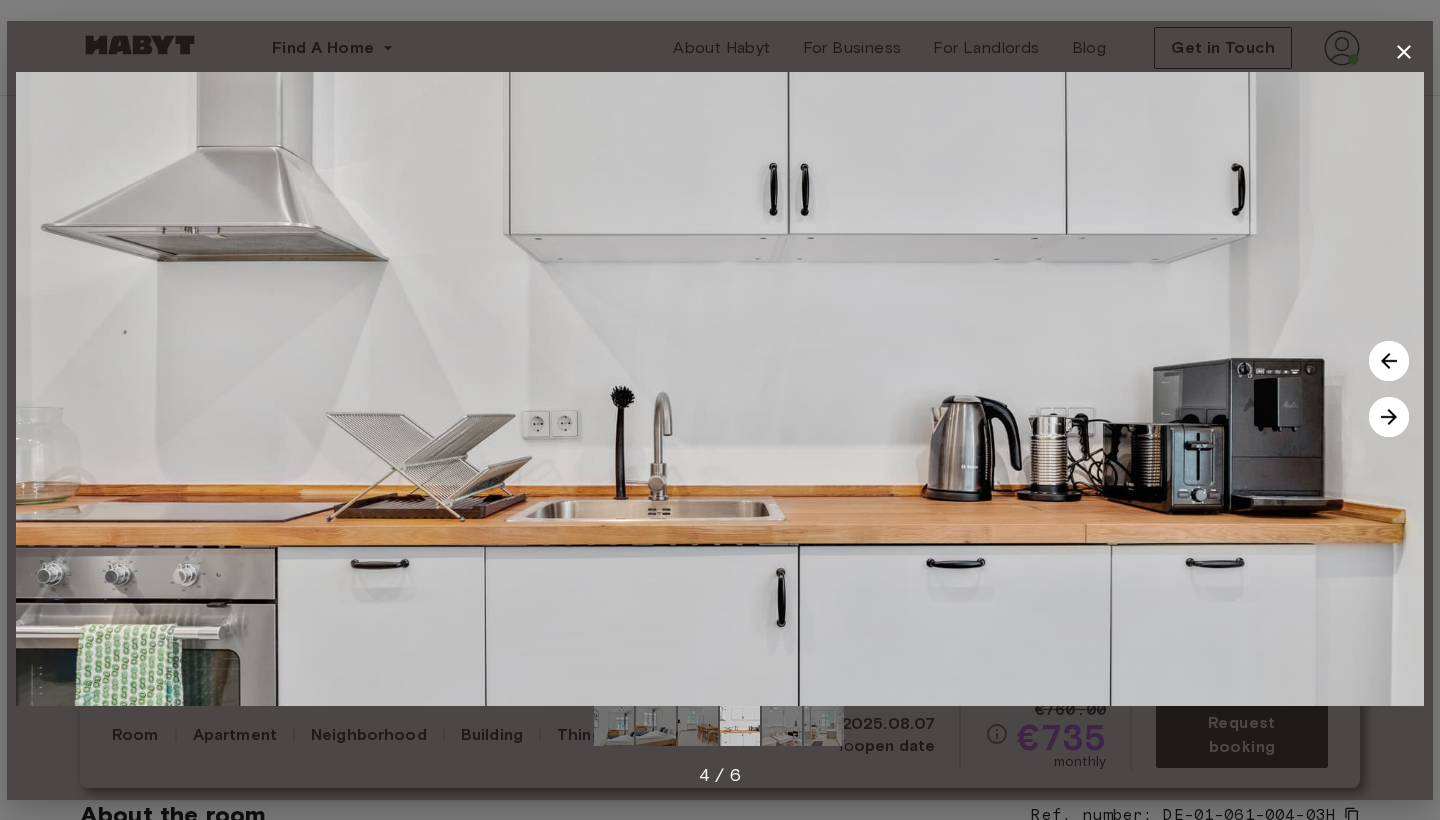 click at bounding box center [1389, 417] 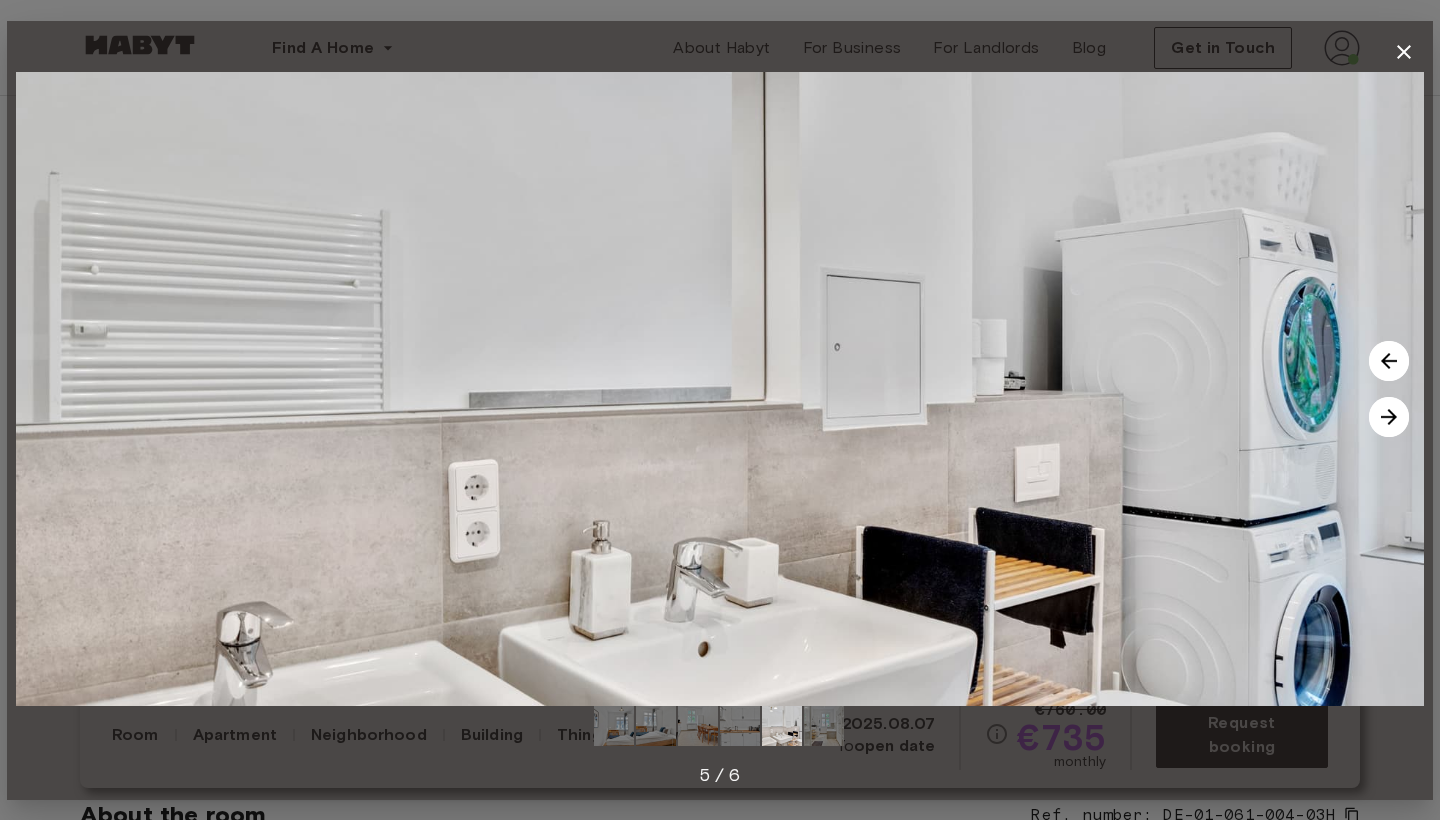 click at bounding box center [1389, 417] 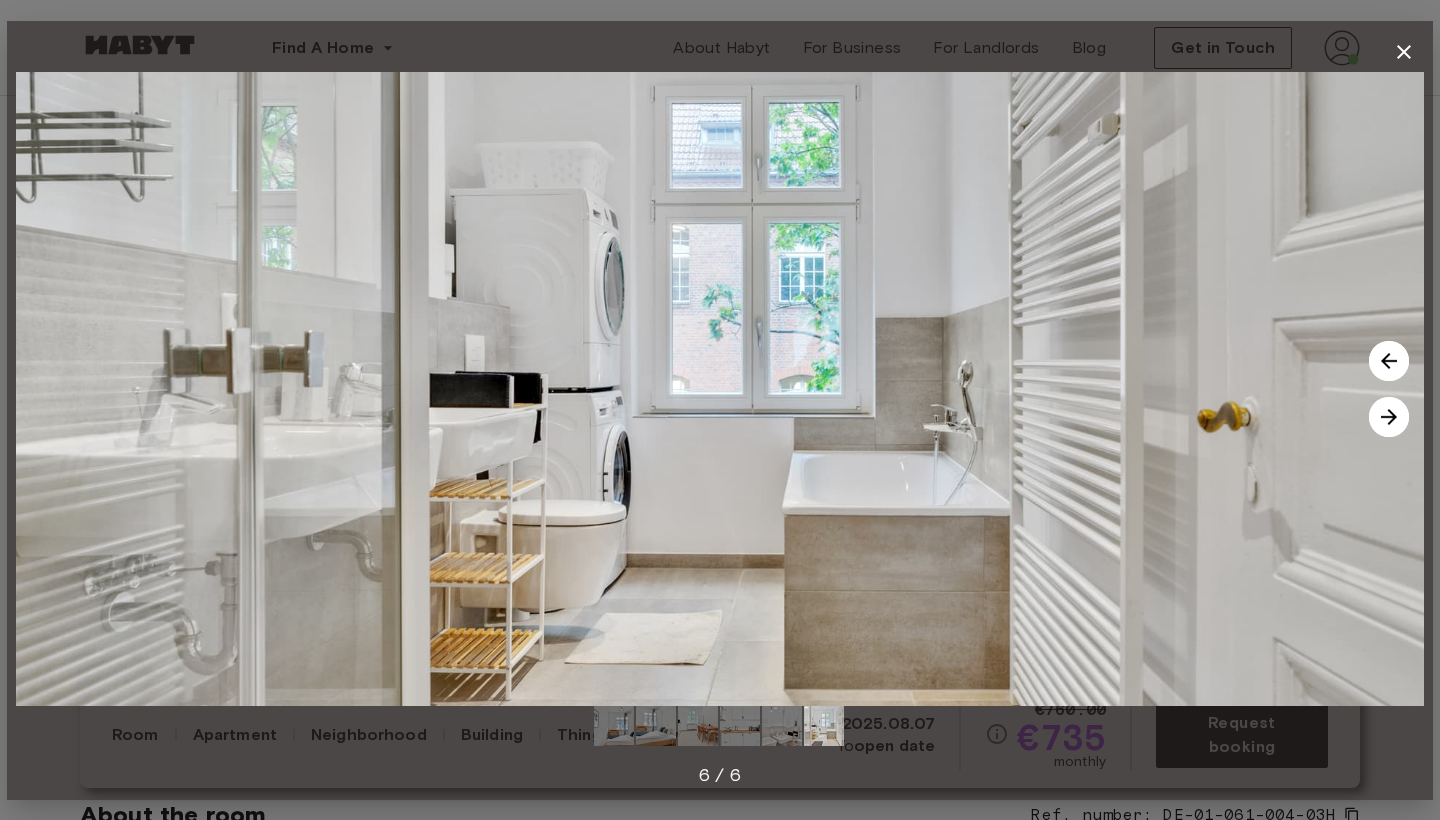 click at bounding box center [1389, 417] 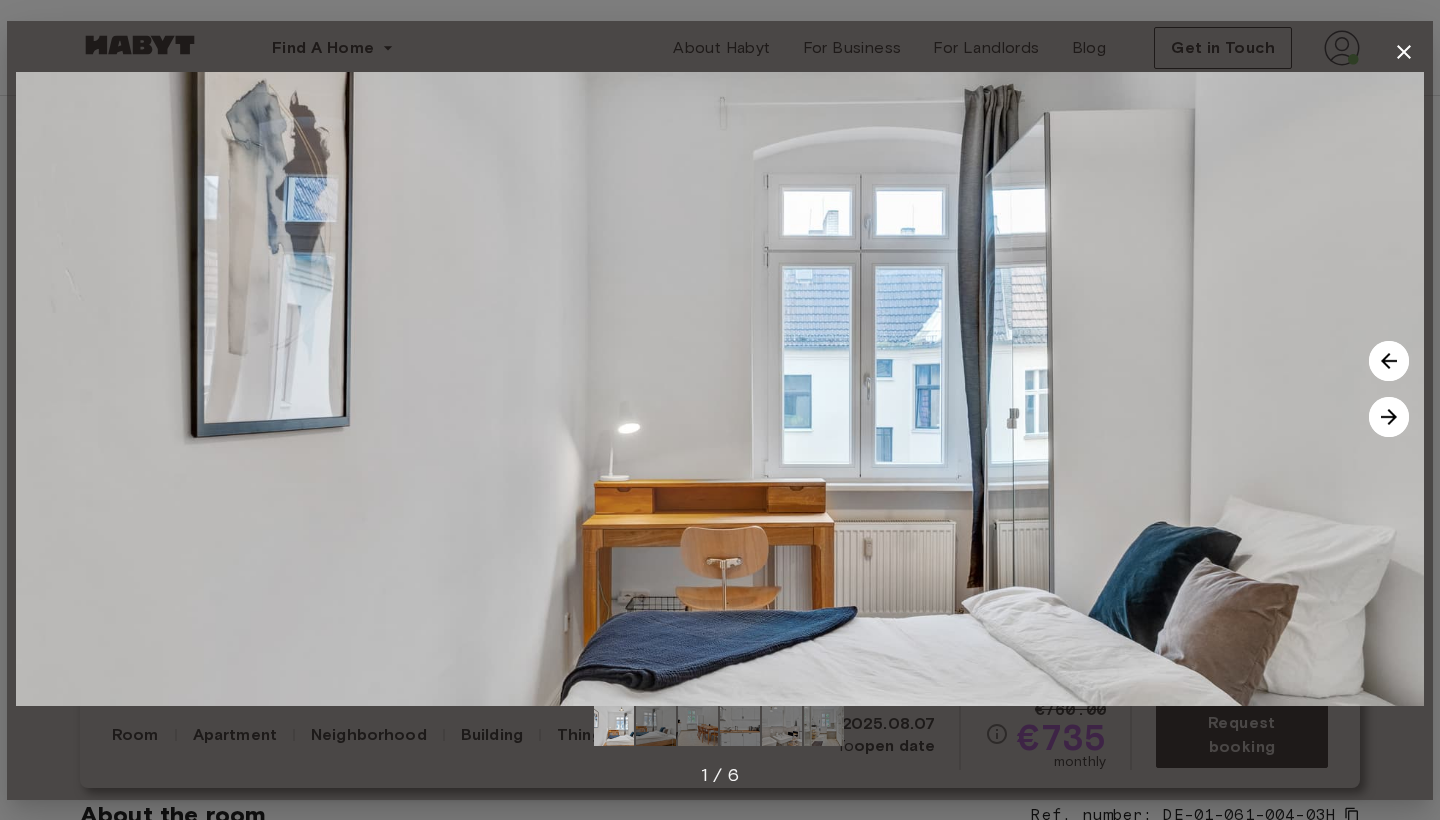 click at bounding box center (1389, 417) 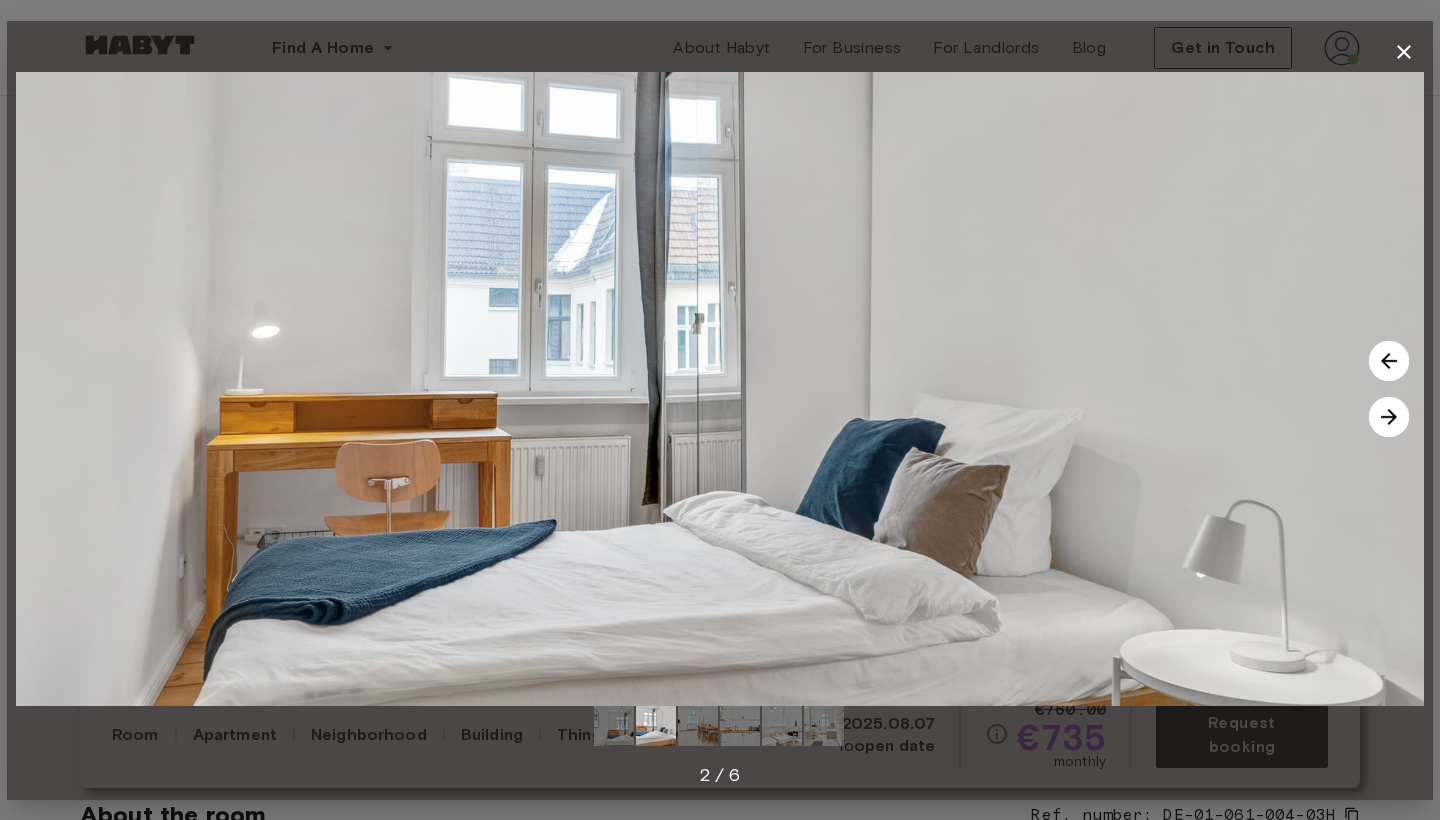 click at bounding box center [1389, 417] 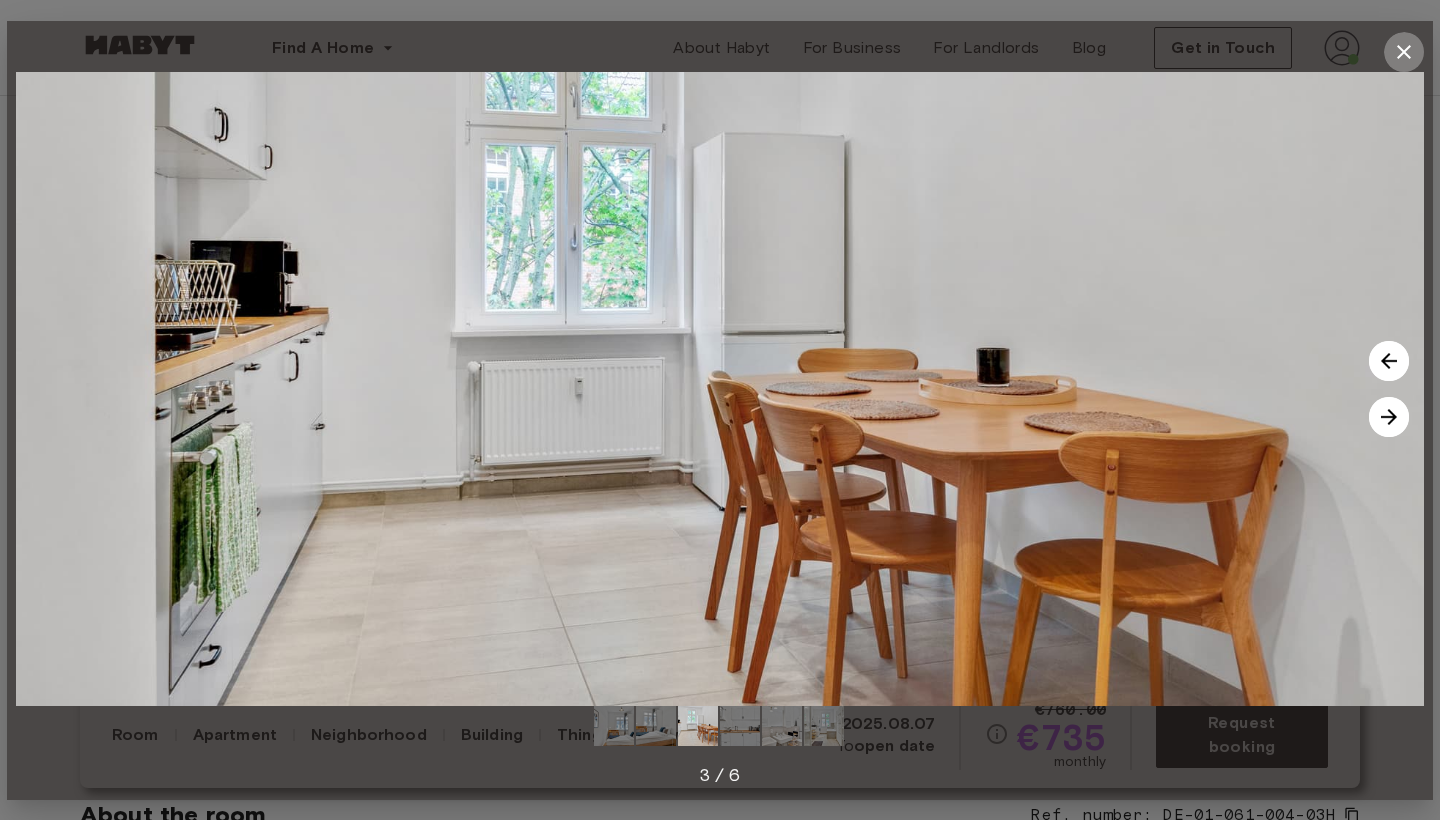 click 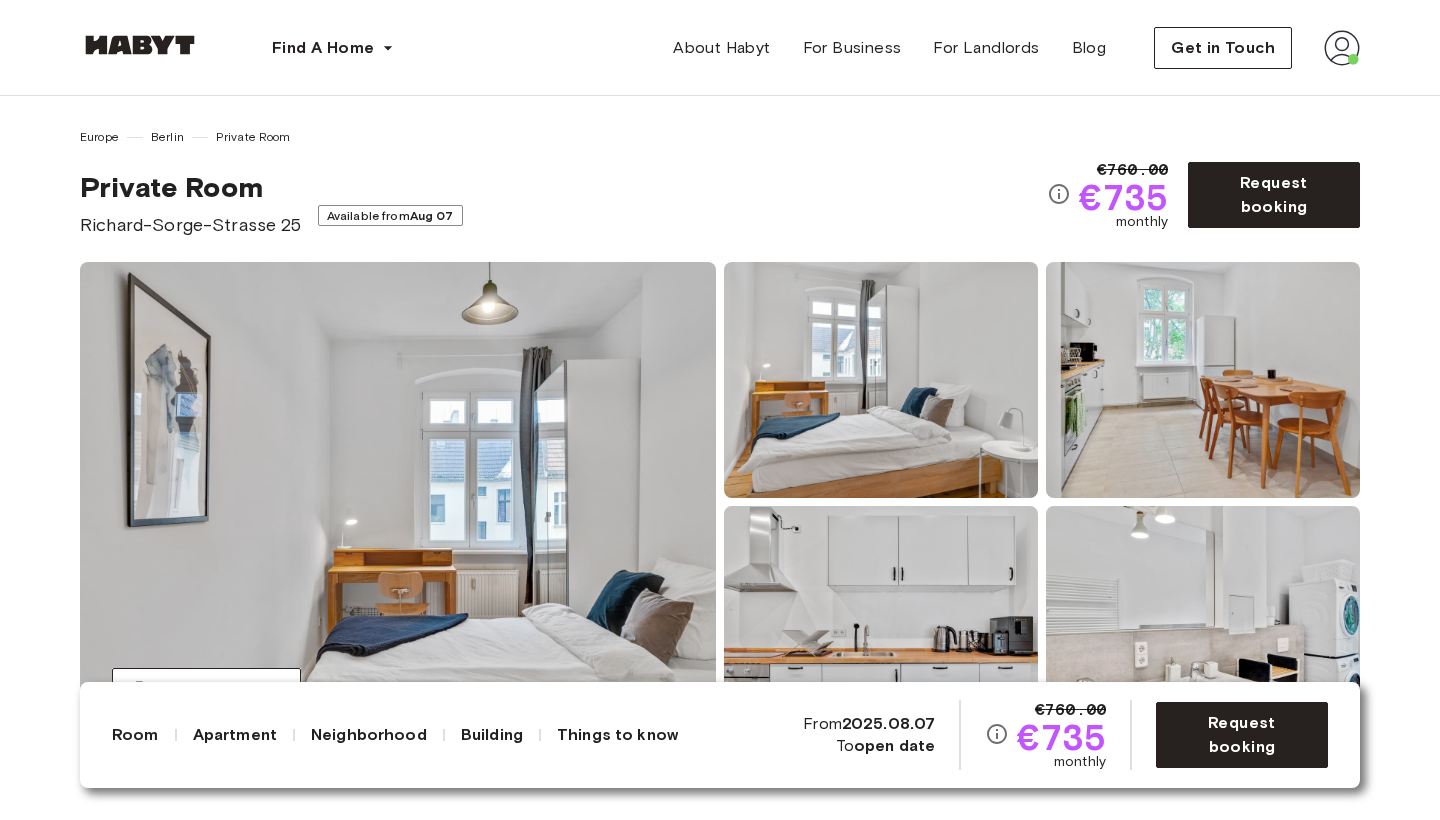 scroll, scrollTop: 0, scrollLeft: 0, axis: both 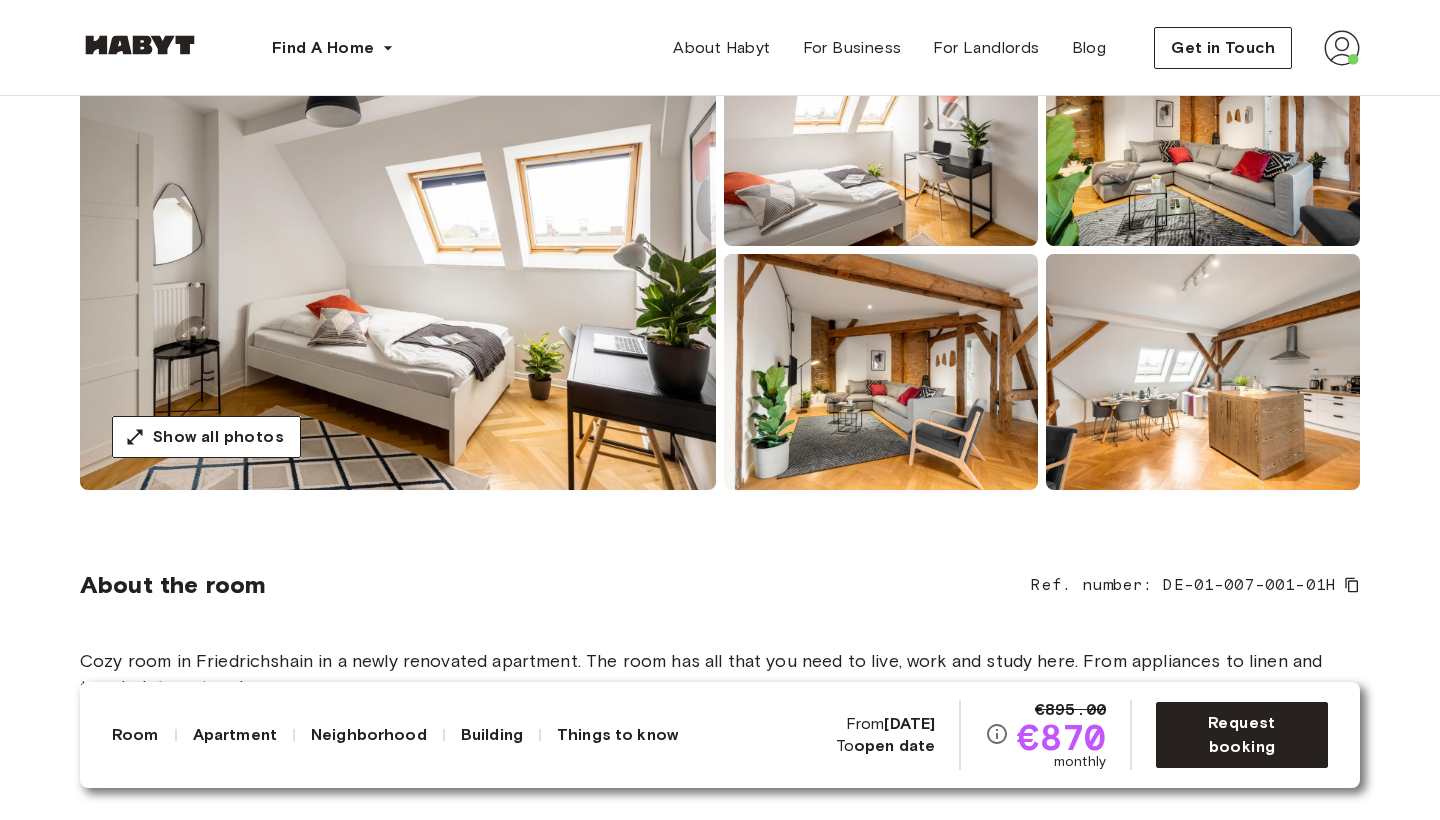 click on "About the room Ref. number:   DE-01-007-001-01H" at bounding box center (720, 585) 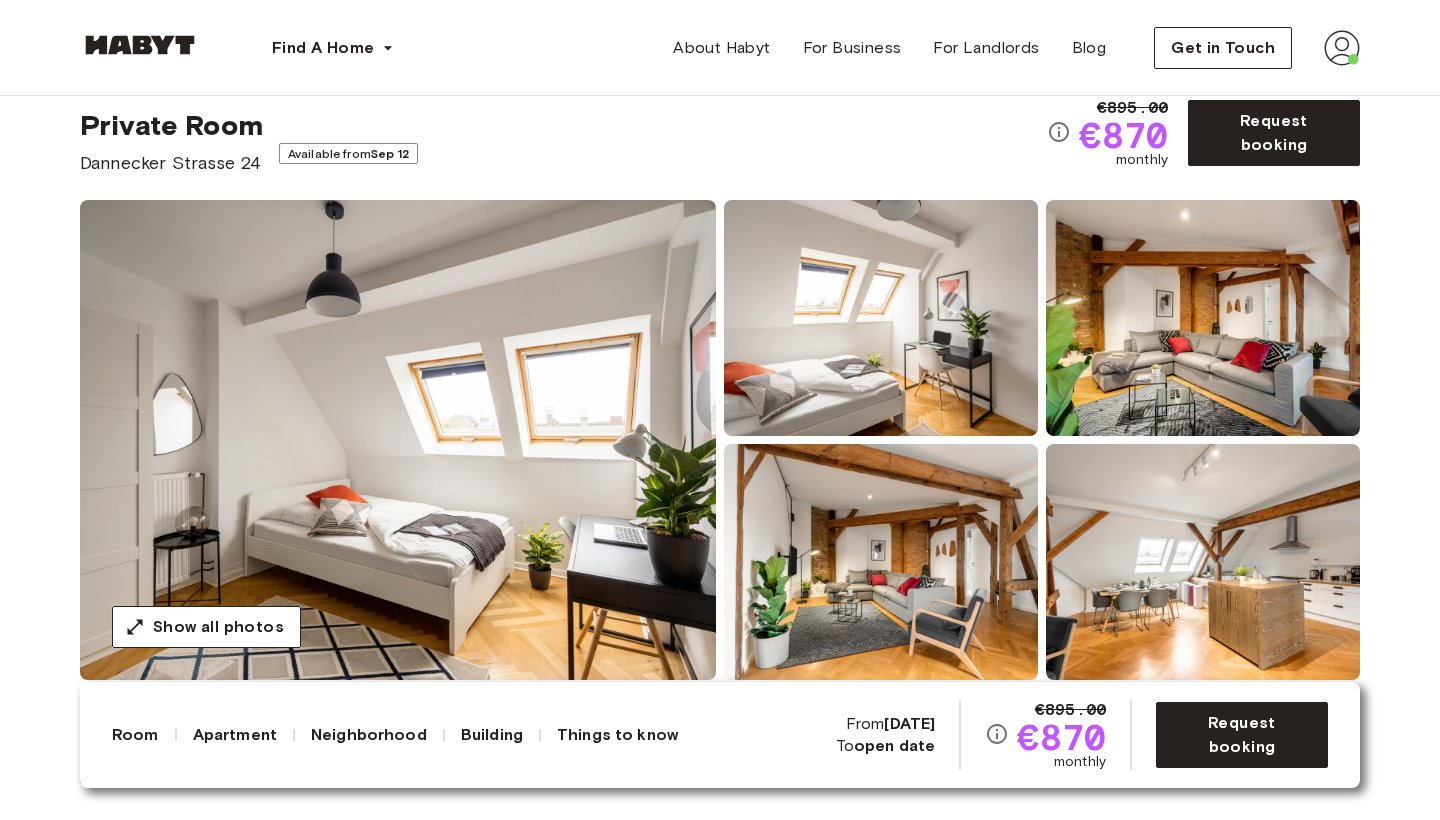 scroll, scrollTop: 134, scrollLeft: 0, axis: vertical 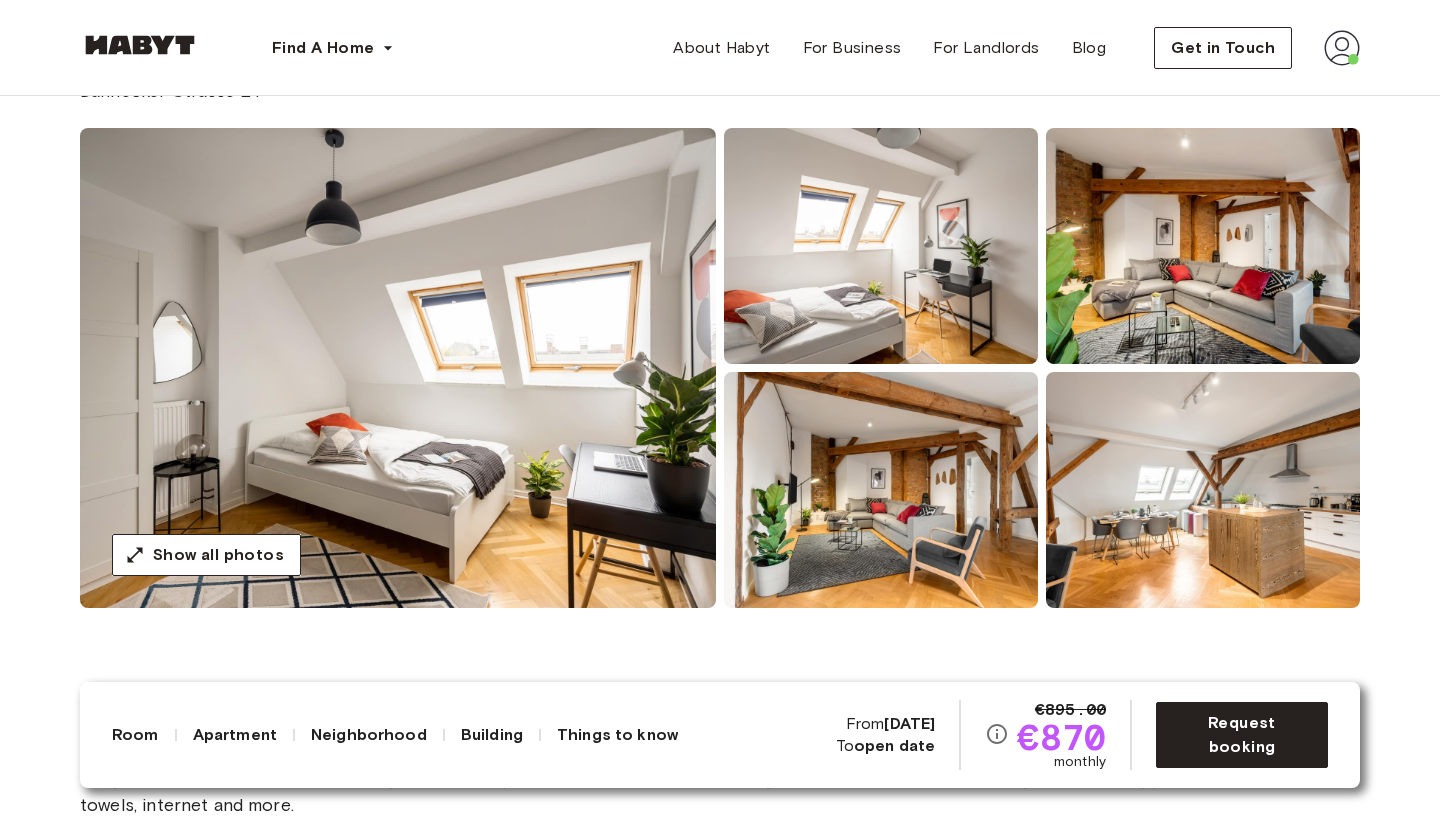 click at bounding box center (1203, 490) 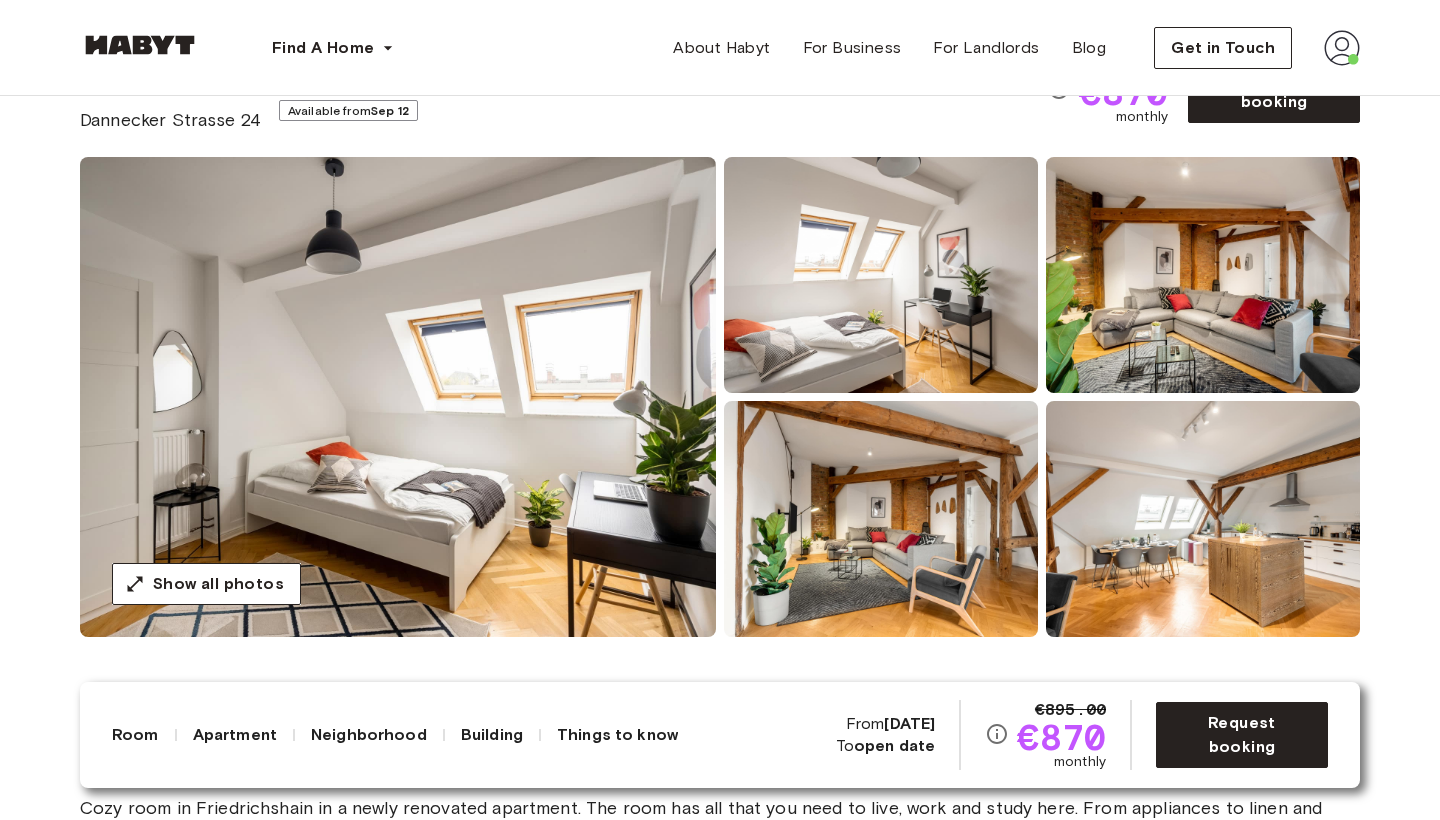 scroll, scrollTop: 109, scrollLeft: 0, axis: vertical 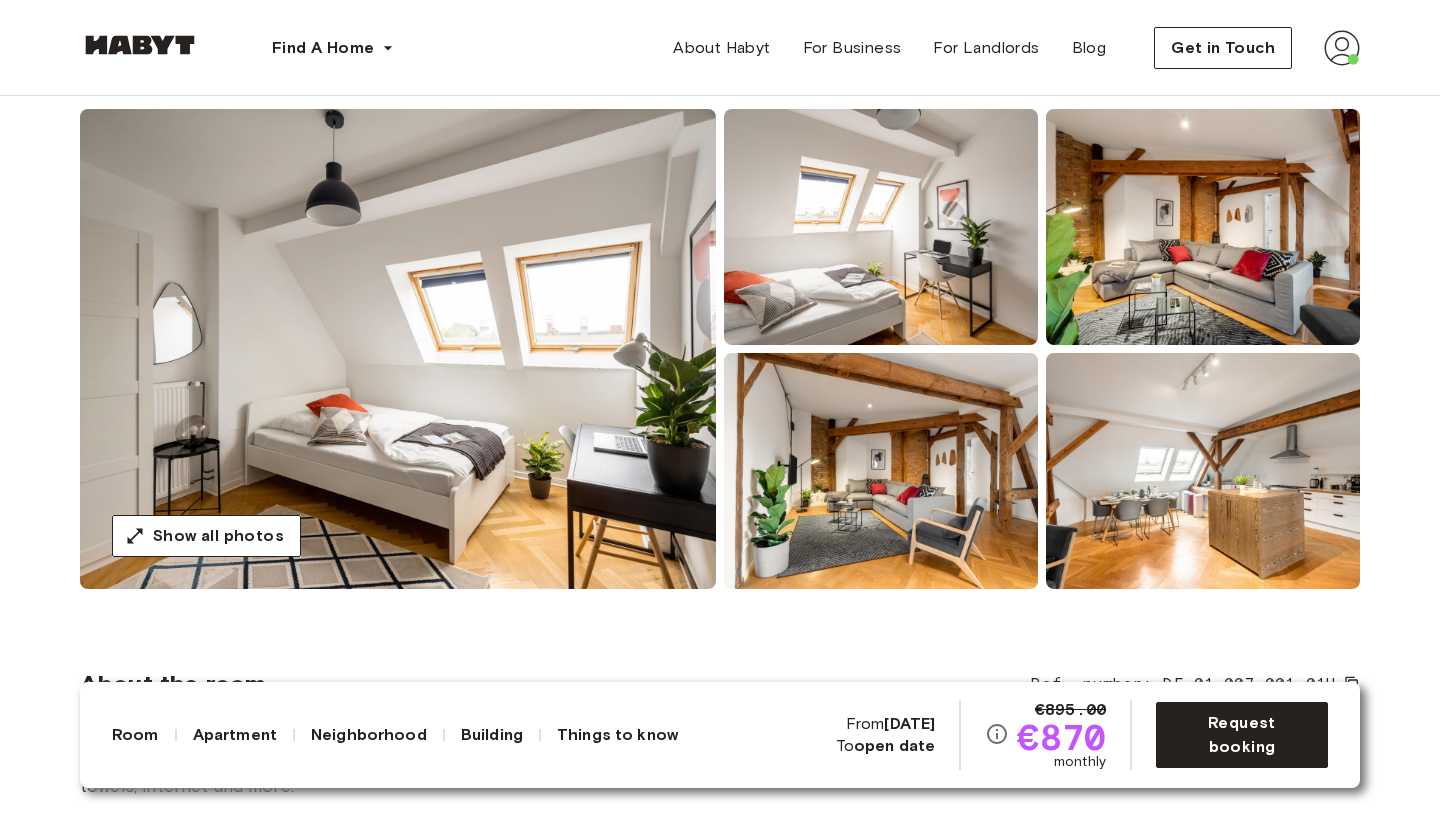 click at bounding box center (398, 349) 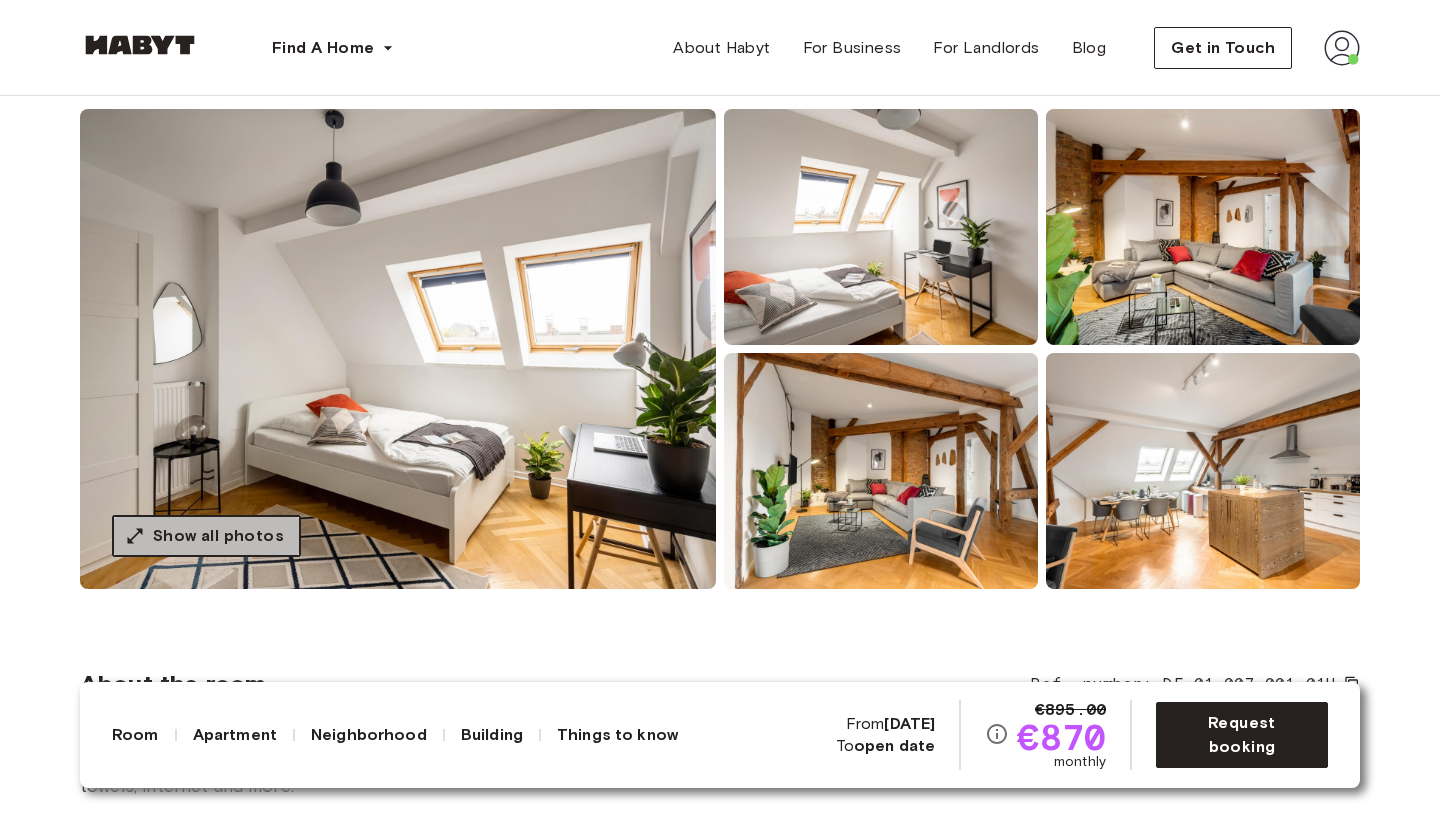 click on "Show all photos" at bounding box center (218, 536) 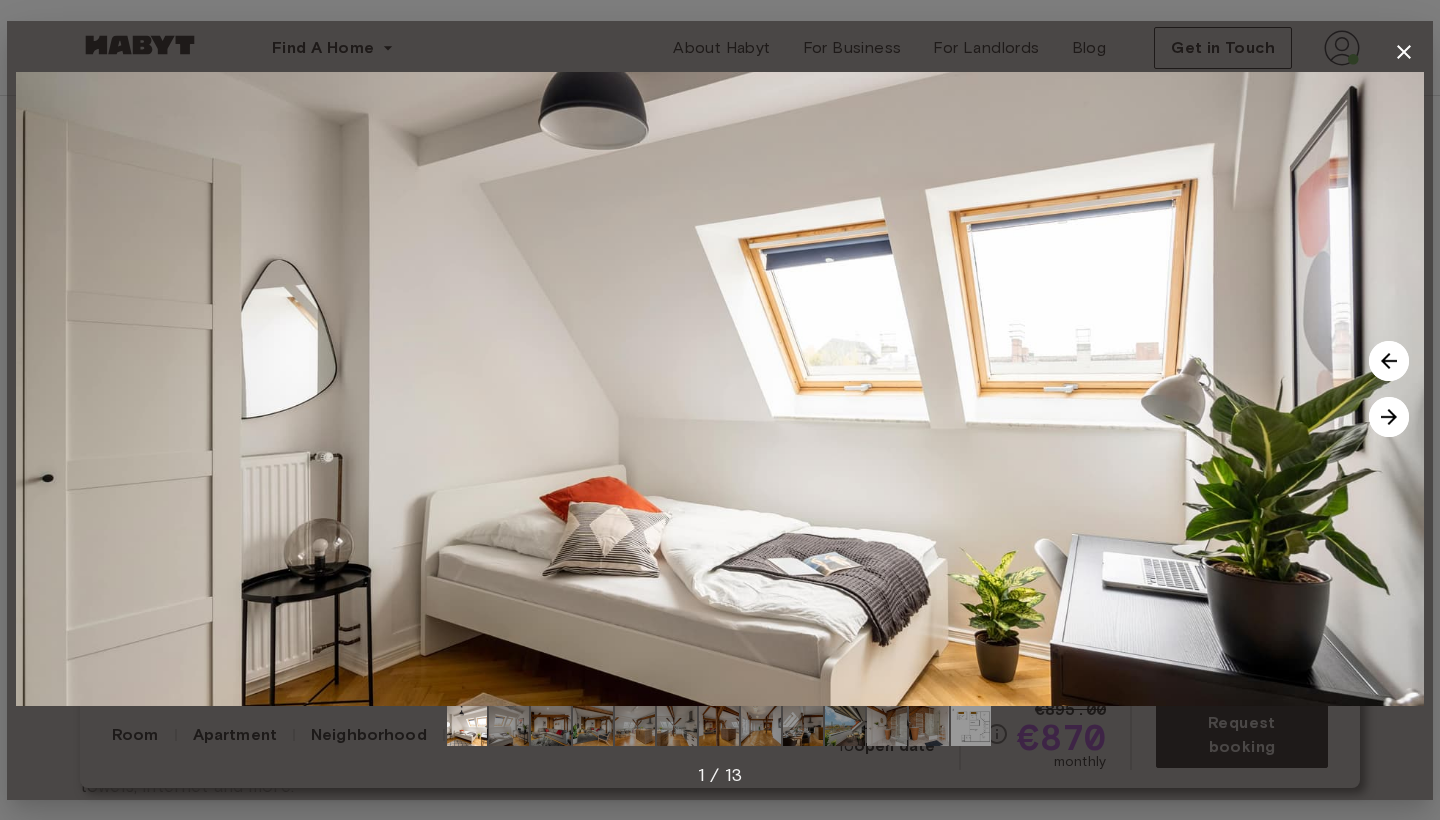click at bounding box center [1389, 417] 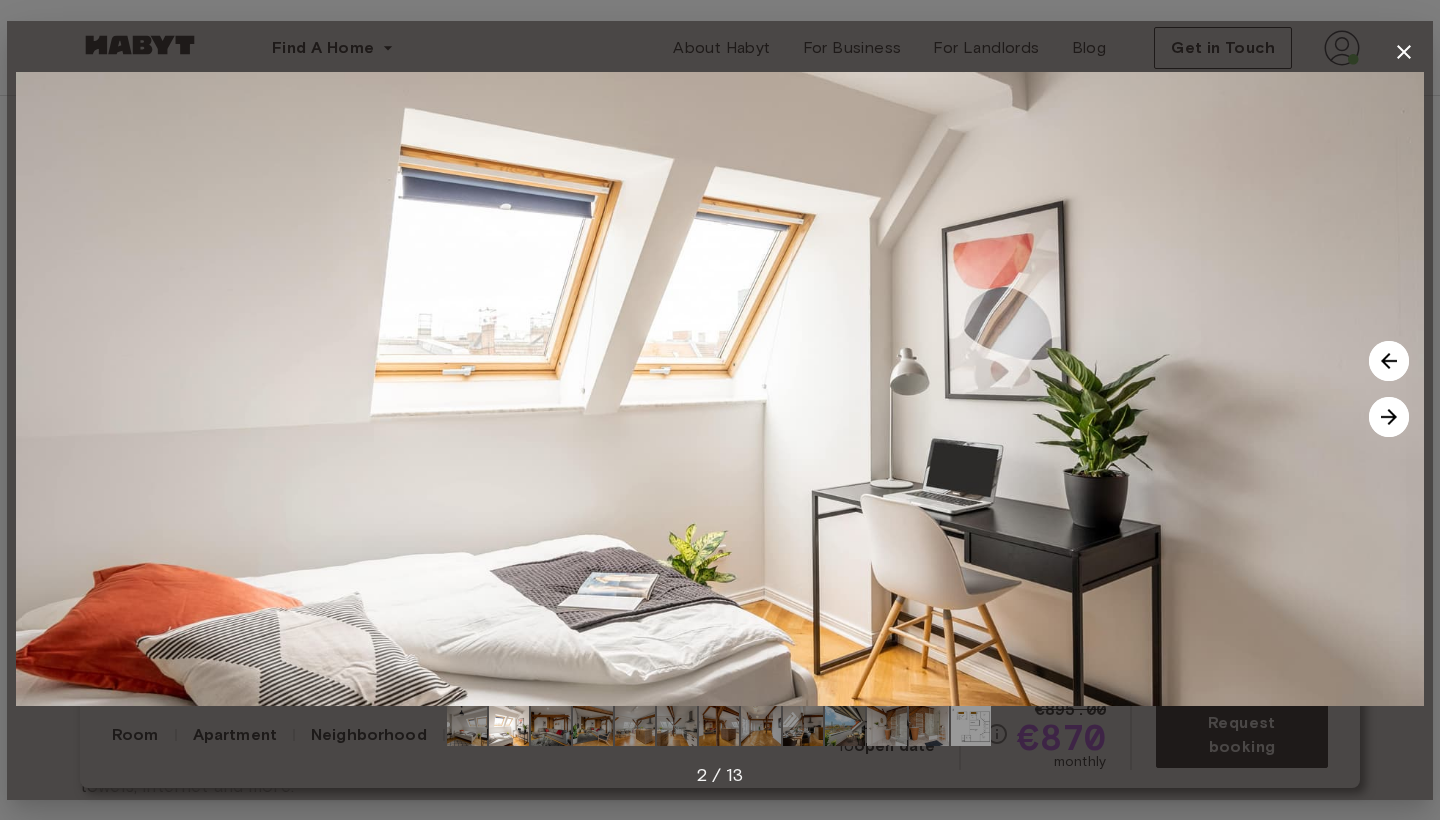 click at bounding box center [1389, 417] 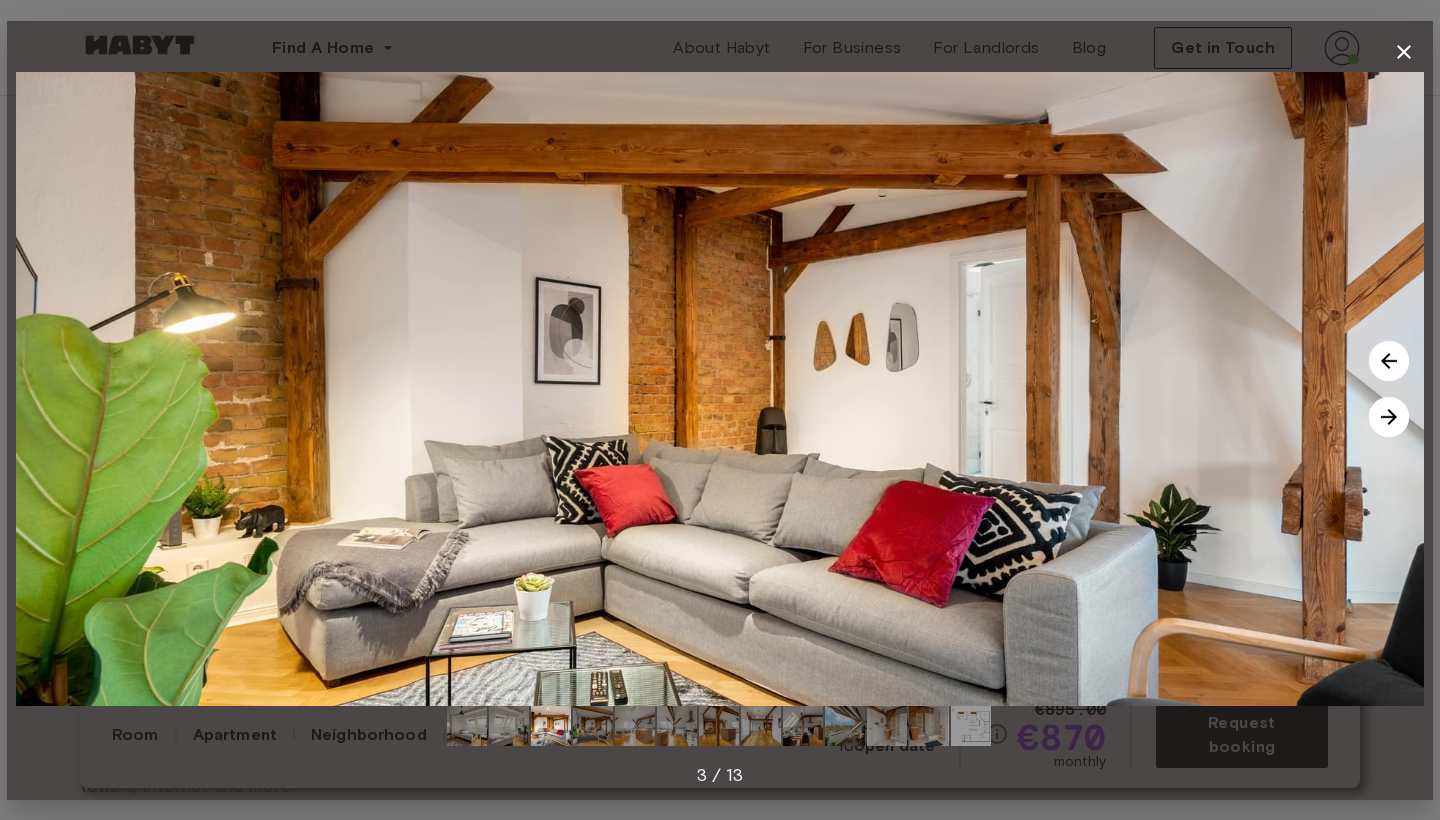 click at bounding box center (1389, 417) 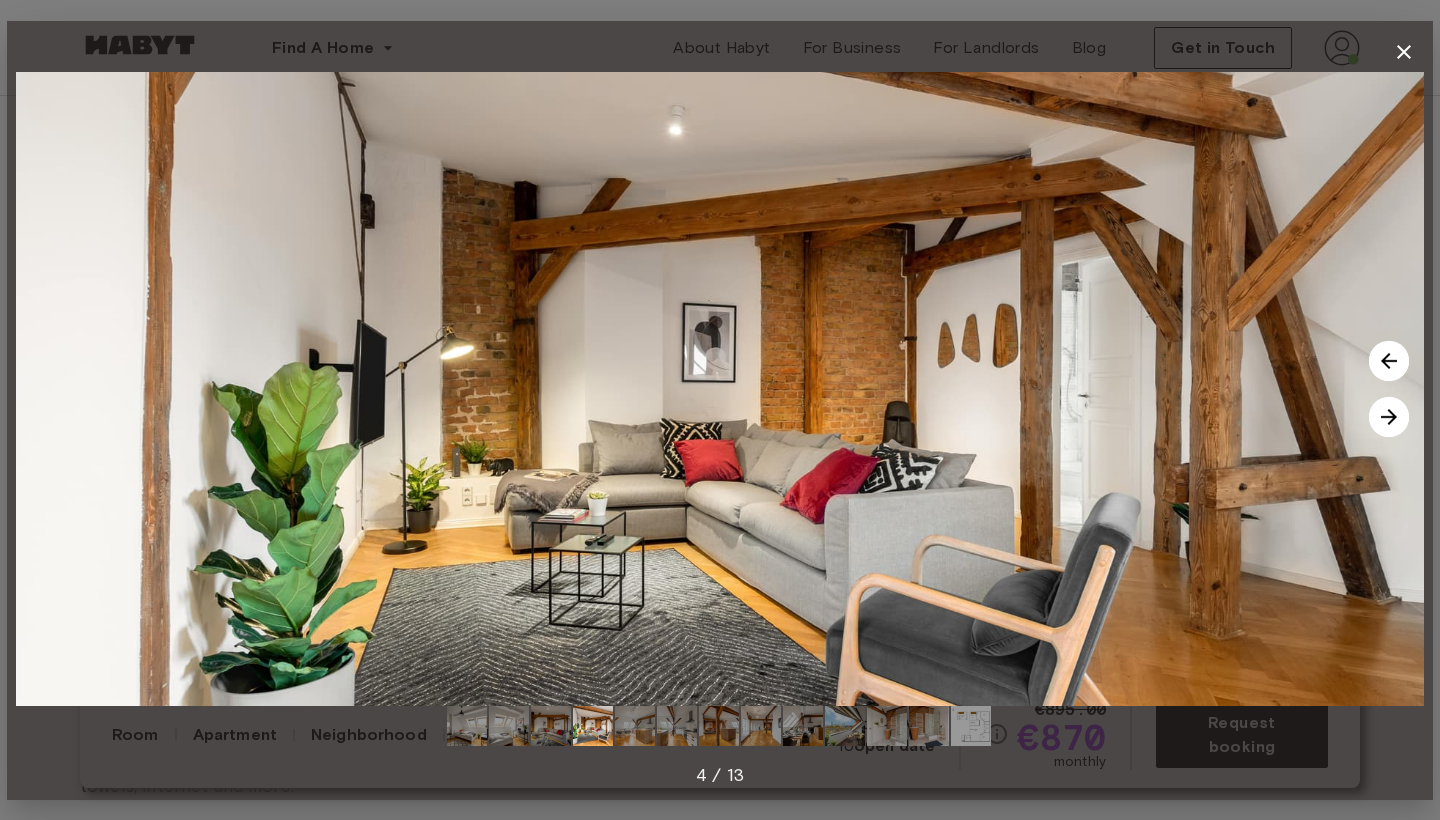 click at bounding box center [1389, 417] 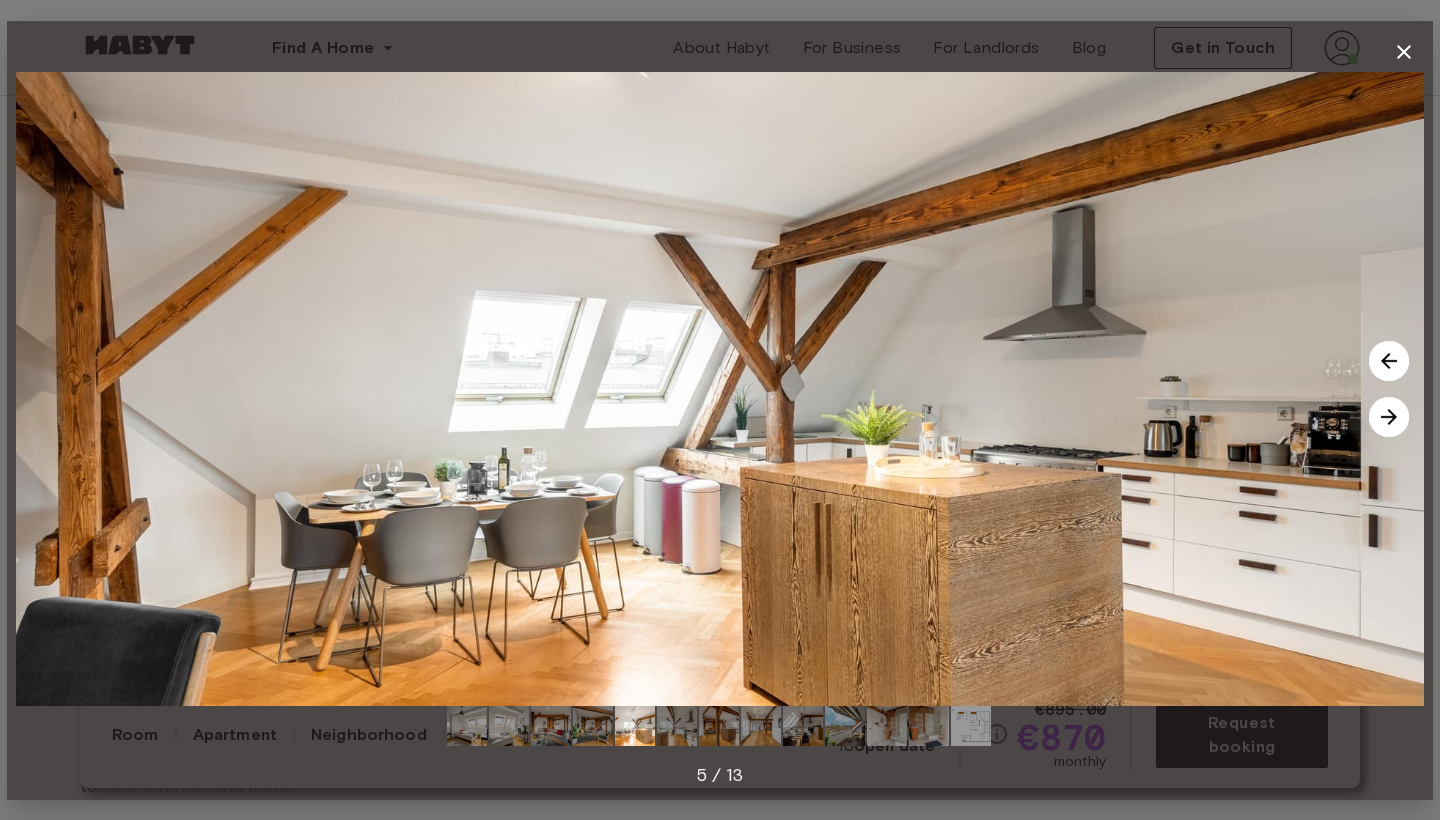 click at bounding box center (1389, 417) 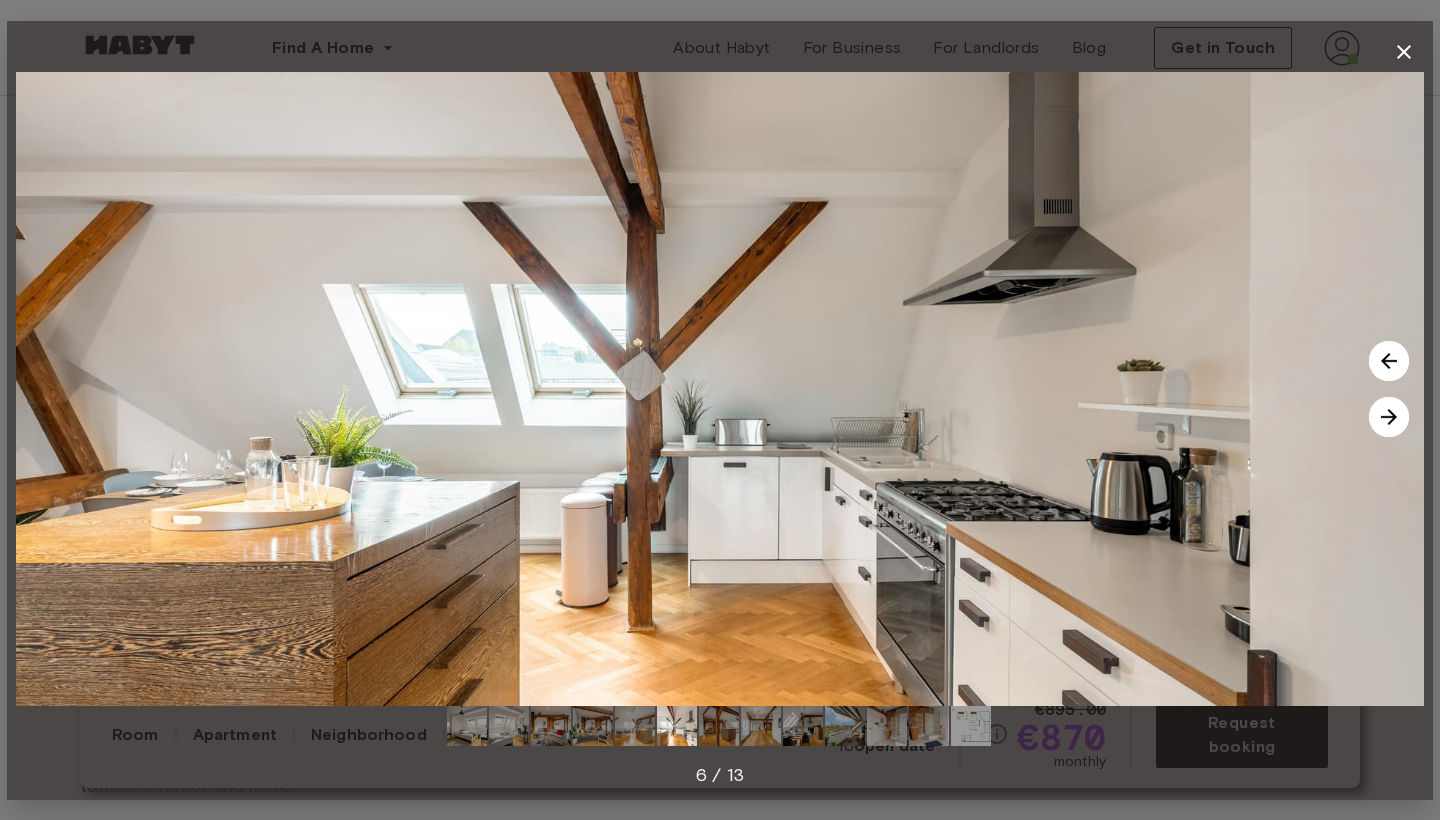 click at bounding box center [1389, 417] 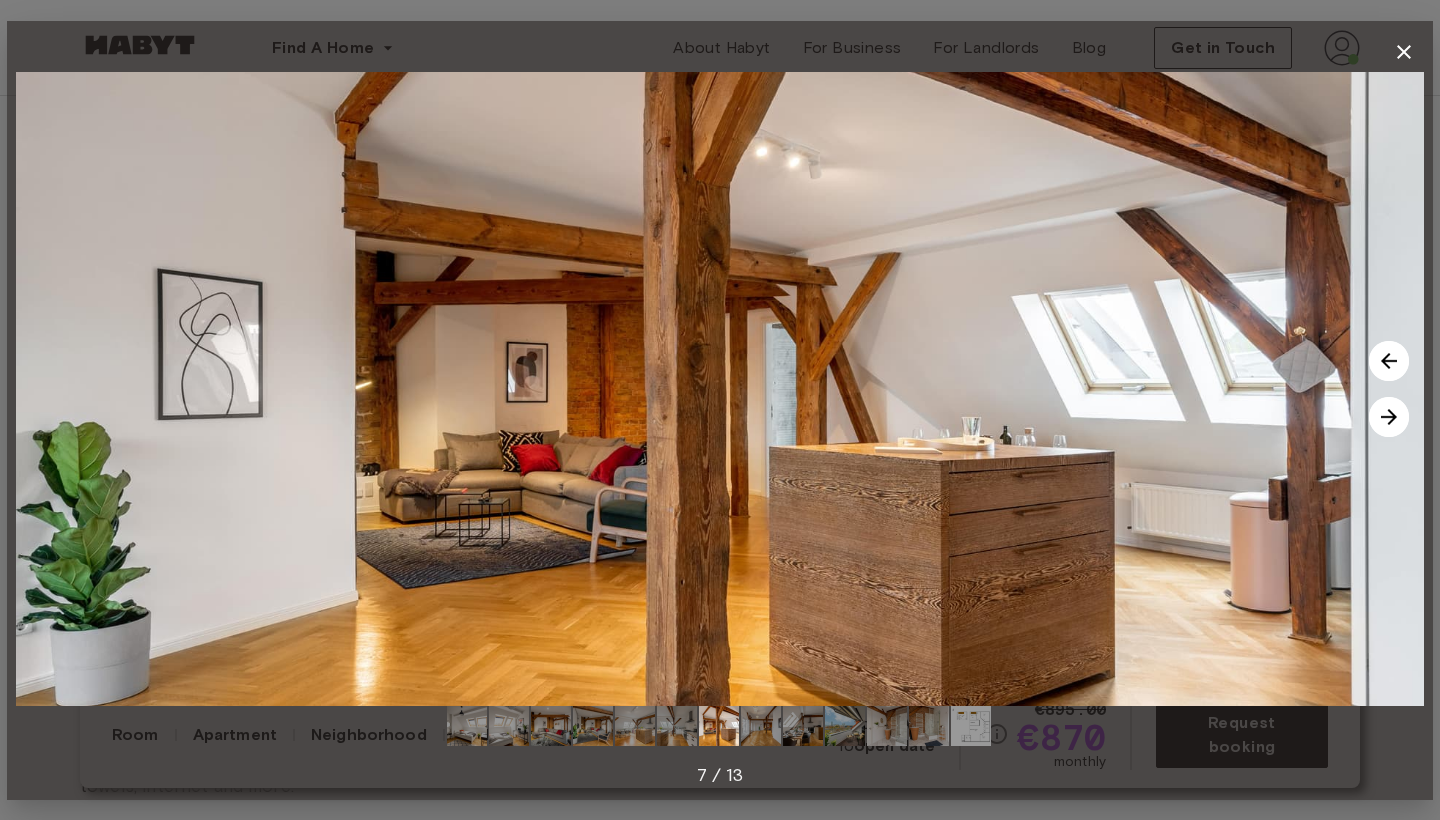 click at bounding box center (1389, 417) 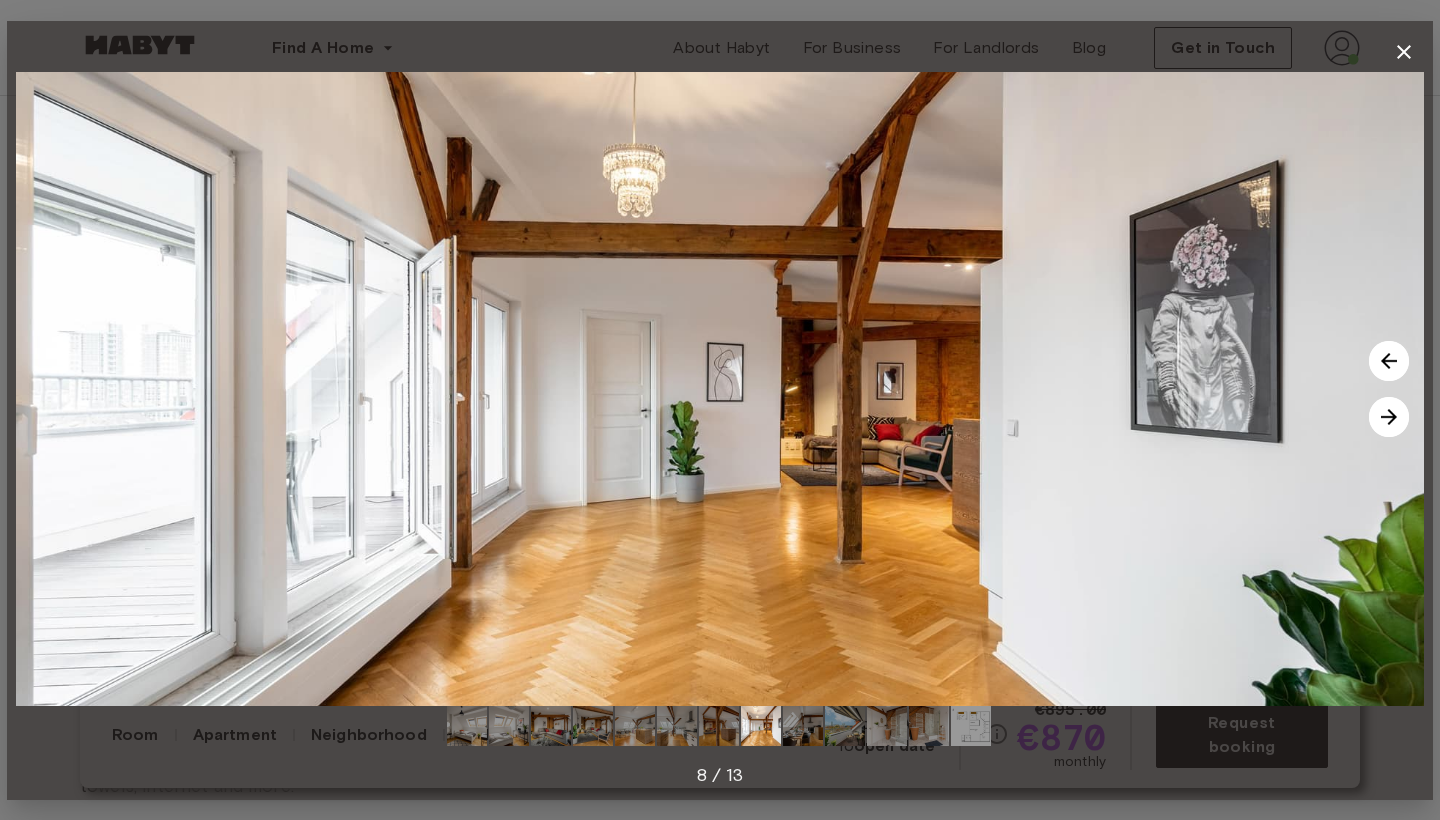 click at bounding box center (1389, 417) 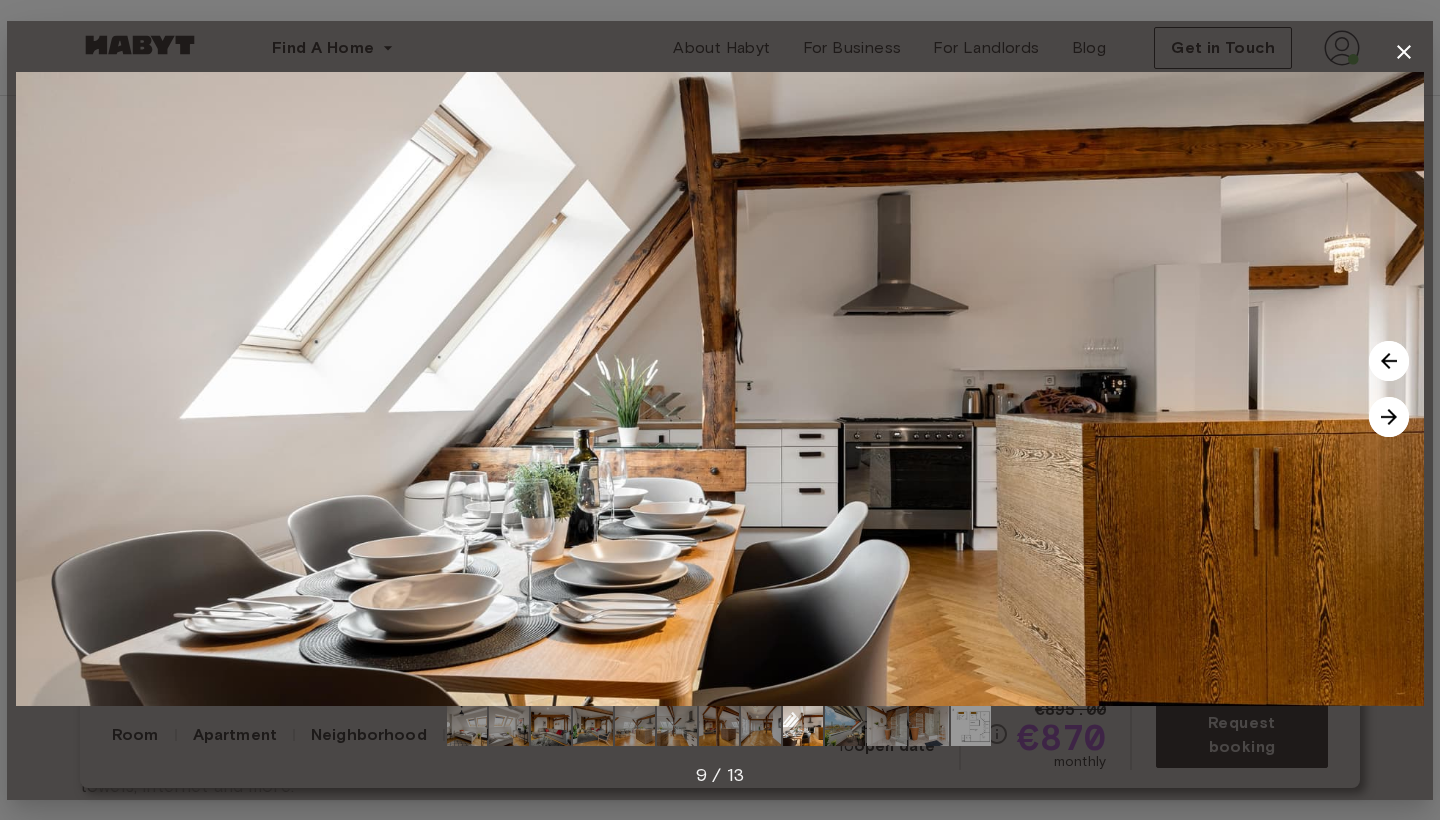 click at bounding box center [1389, 417] 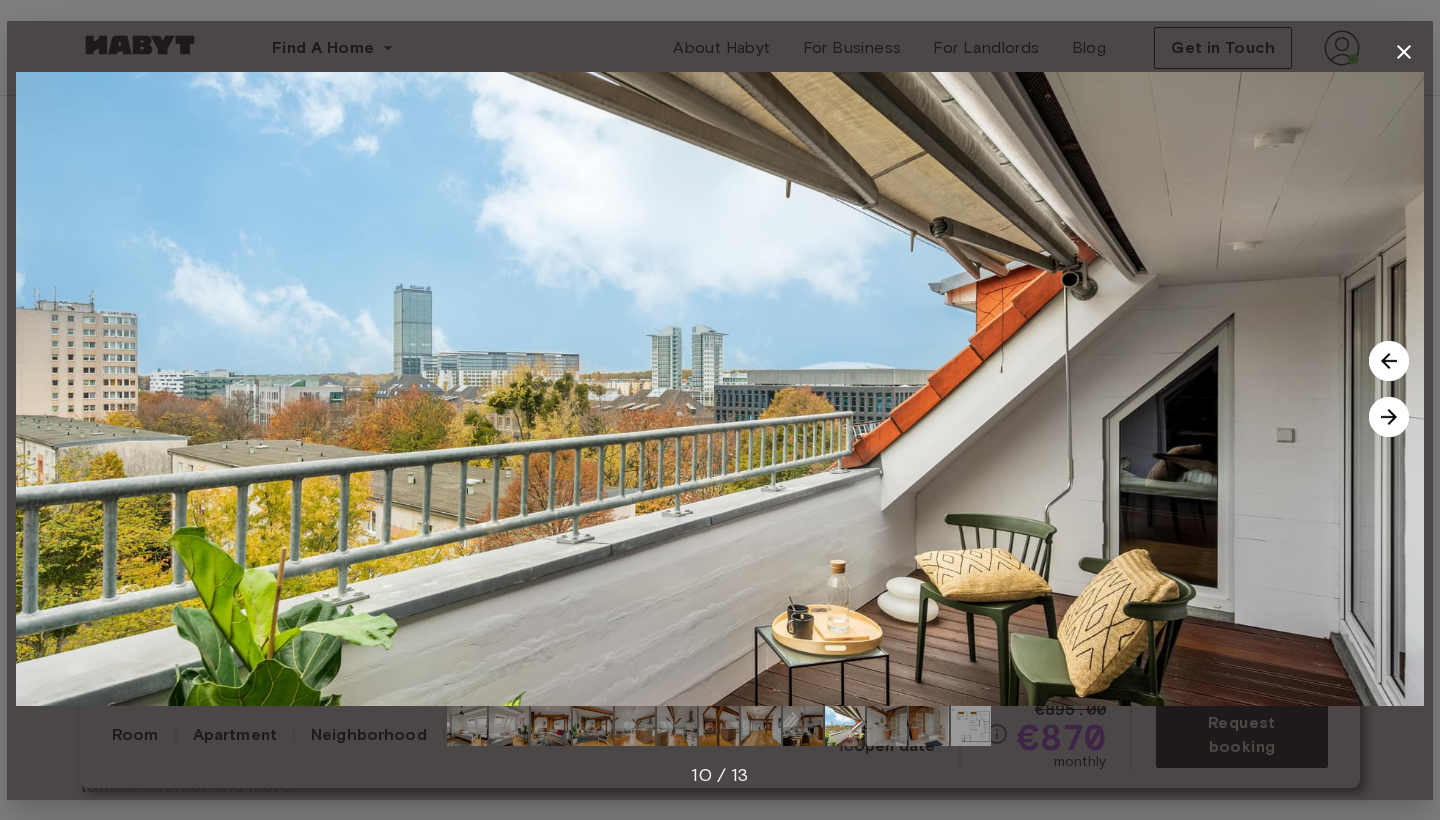 click at bounding box center (1389, 417) 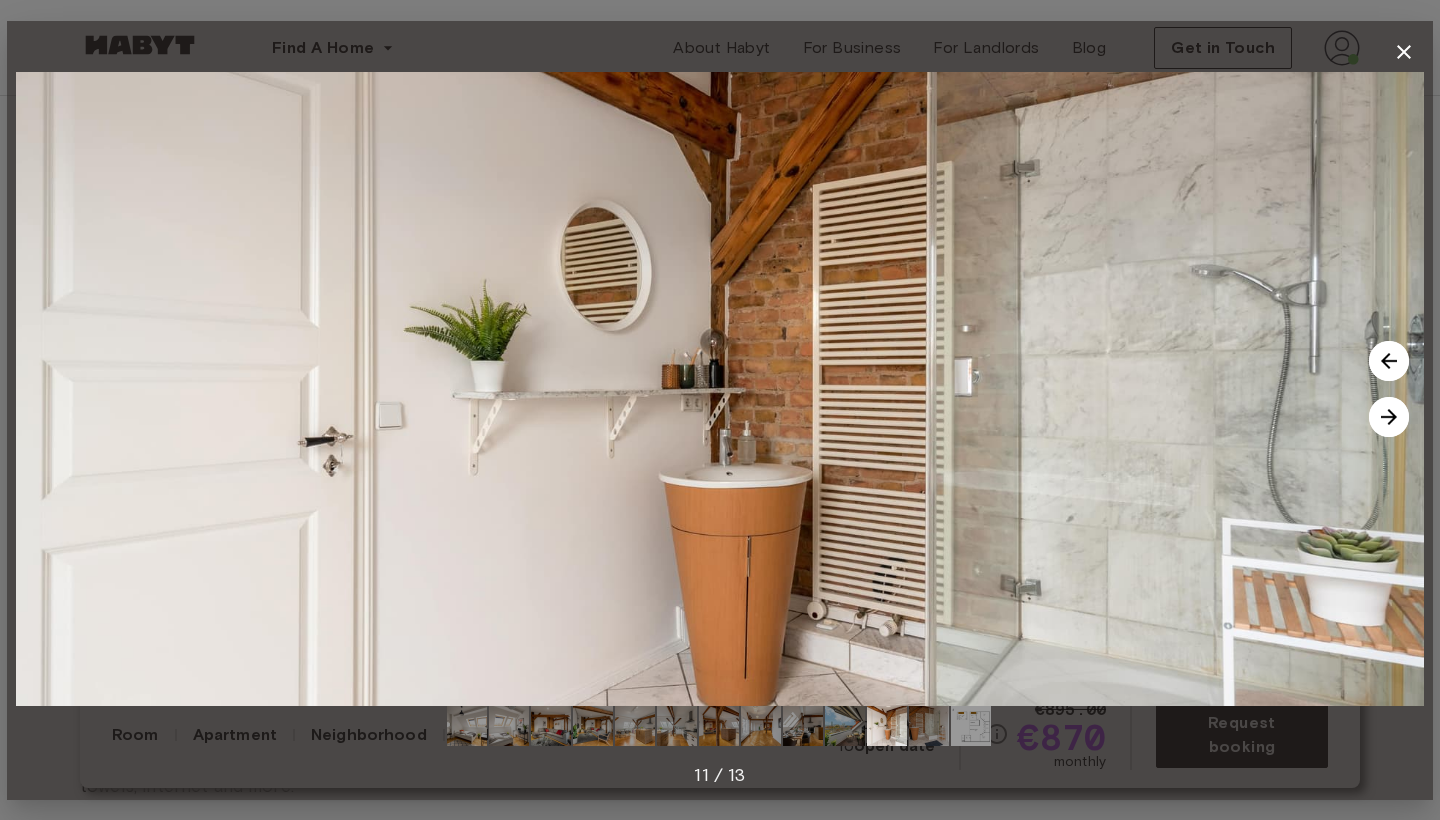 click at bounding box center (1389, 417) 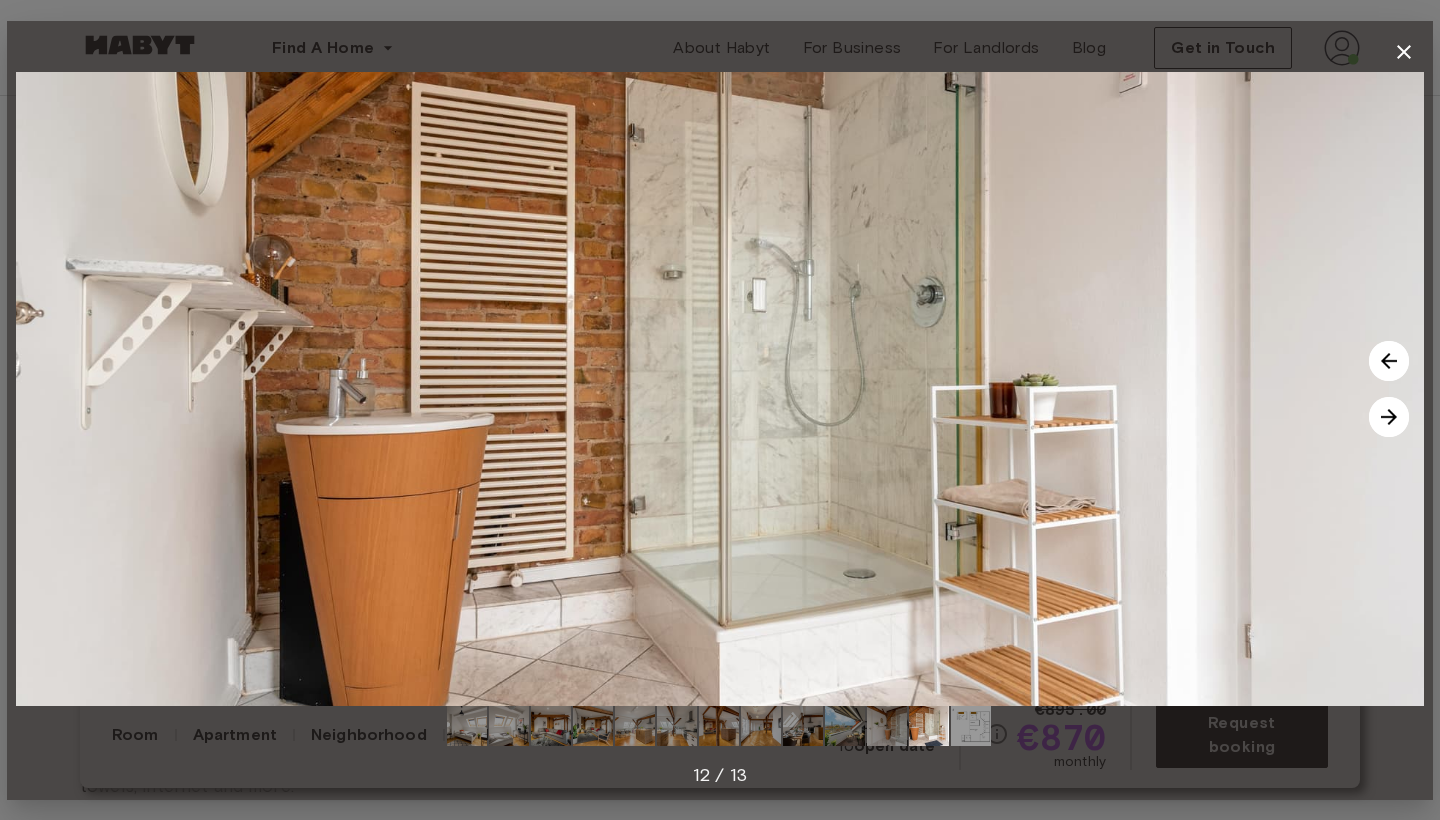 click at bounding box center [720, 726] 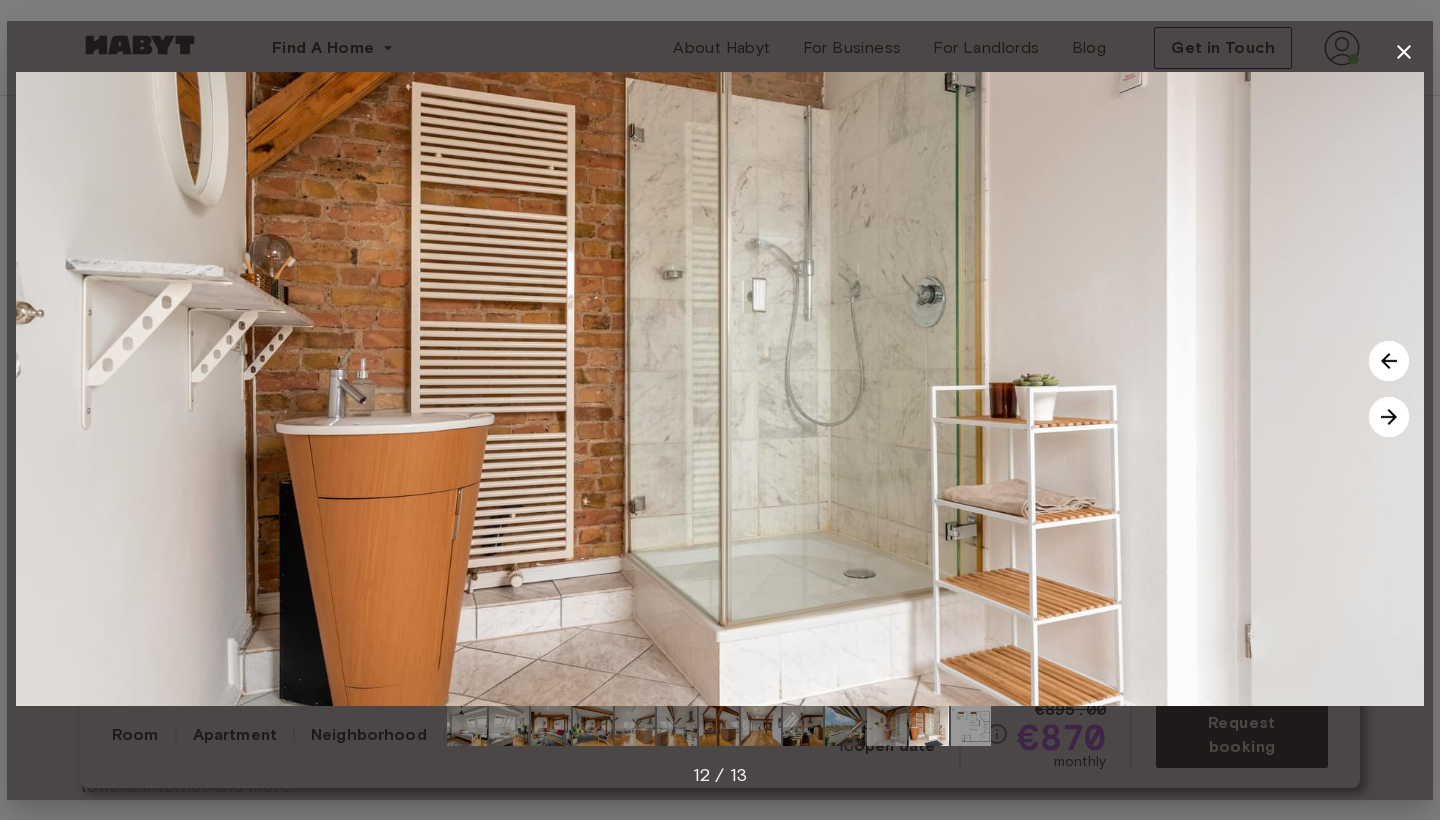 click 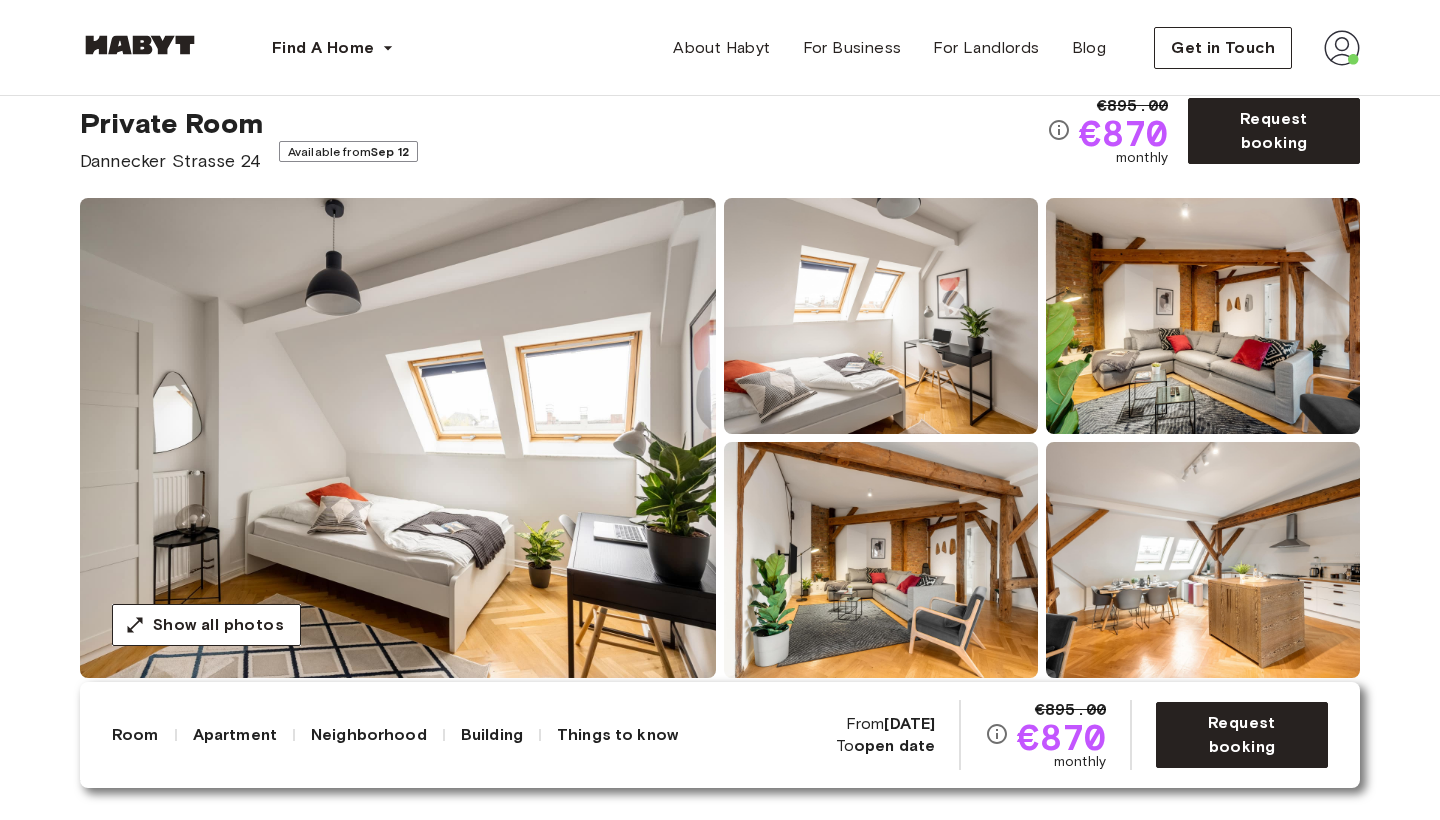 scroll, scrollTop: 63, scrollLeft: 0, axis: vertical 